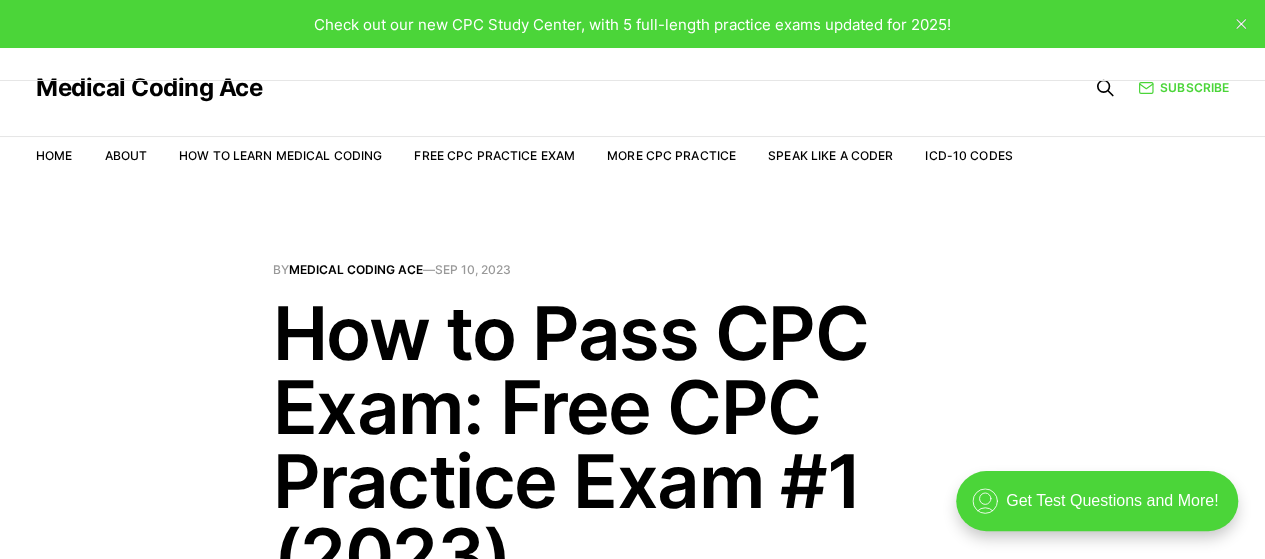 scroll, scrollTop: 0, scrollLeft: 0, axis: both 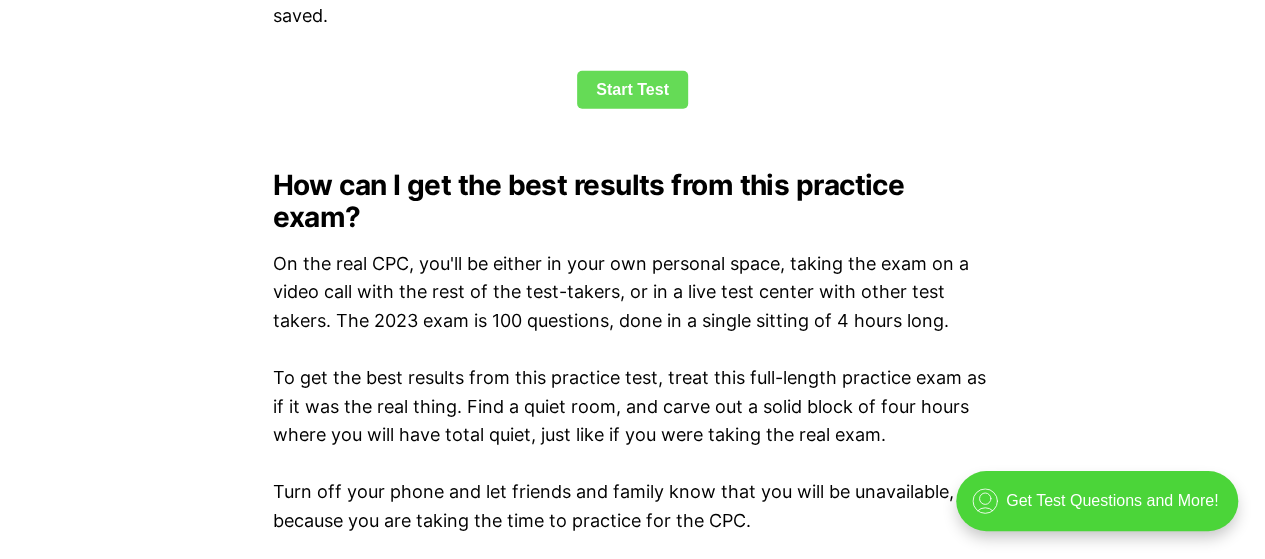 click on "Start Test" at bounding box center (632, 90) 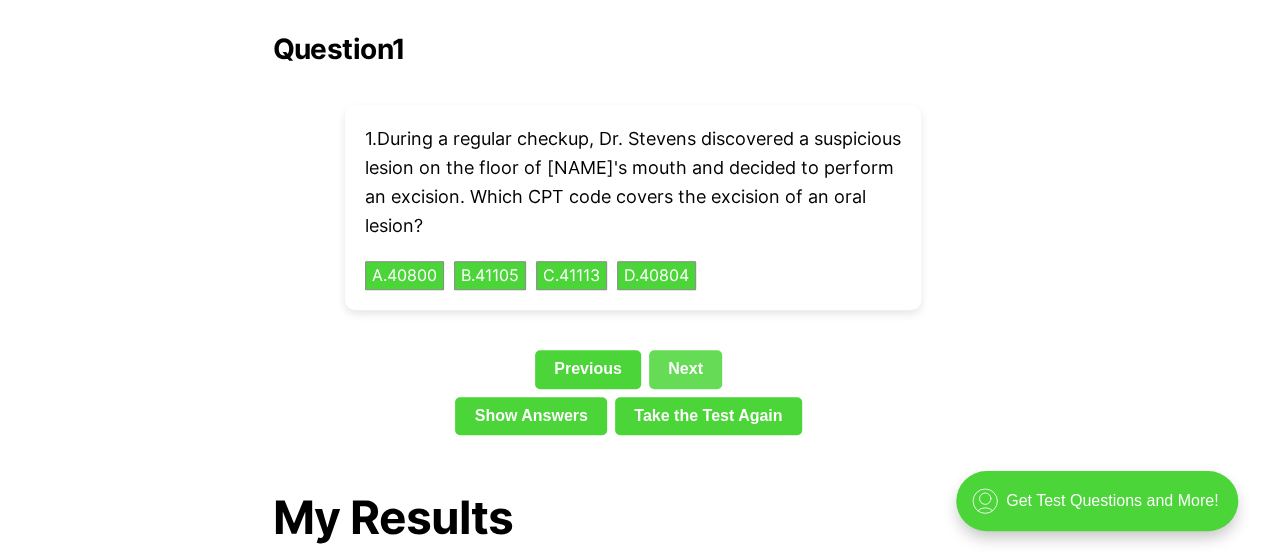 click on "Next" at bounding box center (685, 369) 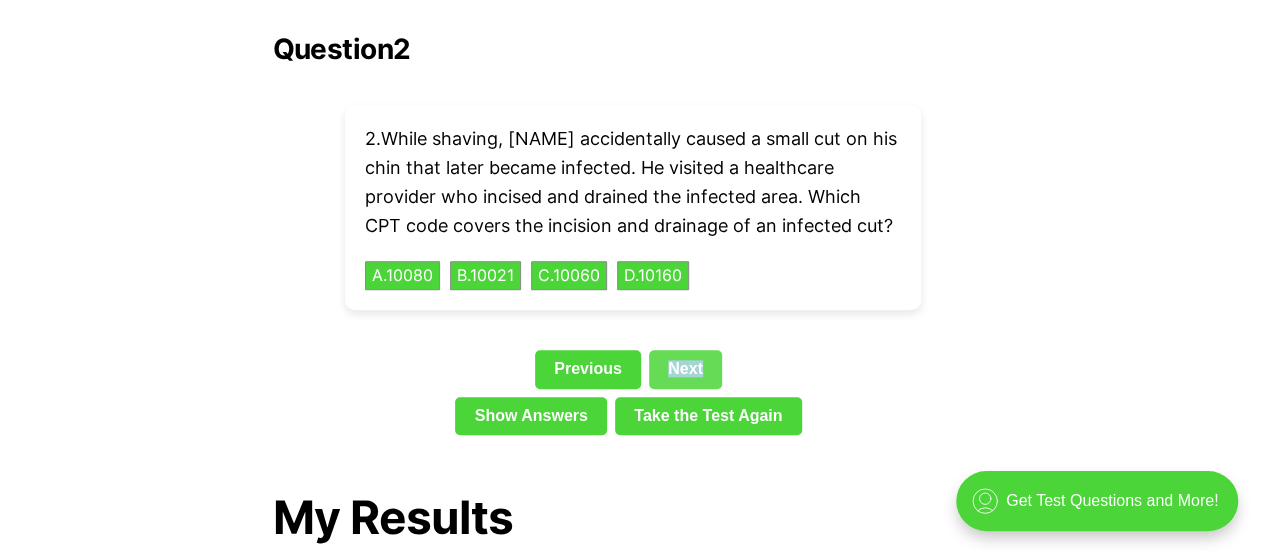 click on "Next" at bounding box center (685, 369) 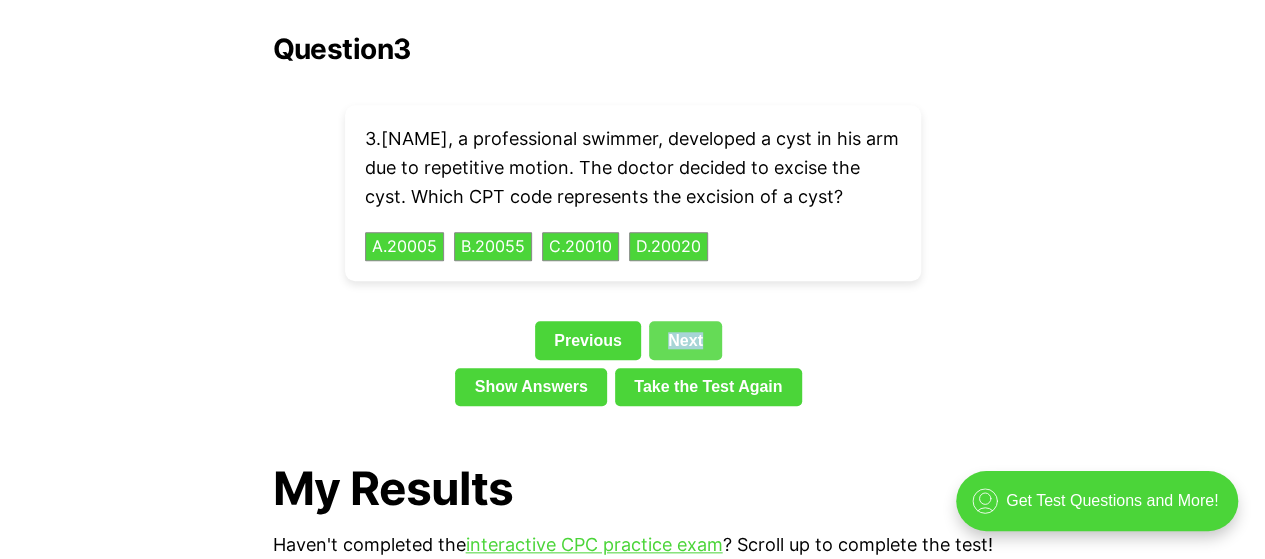 click on "Take the Test Again" at bounding box center [708, 387] 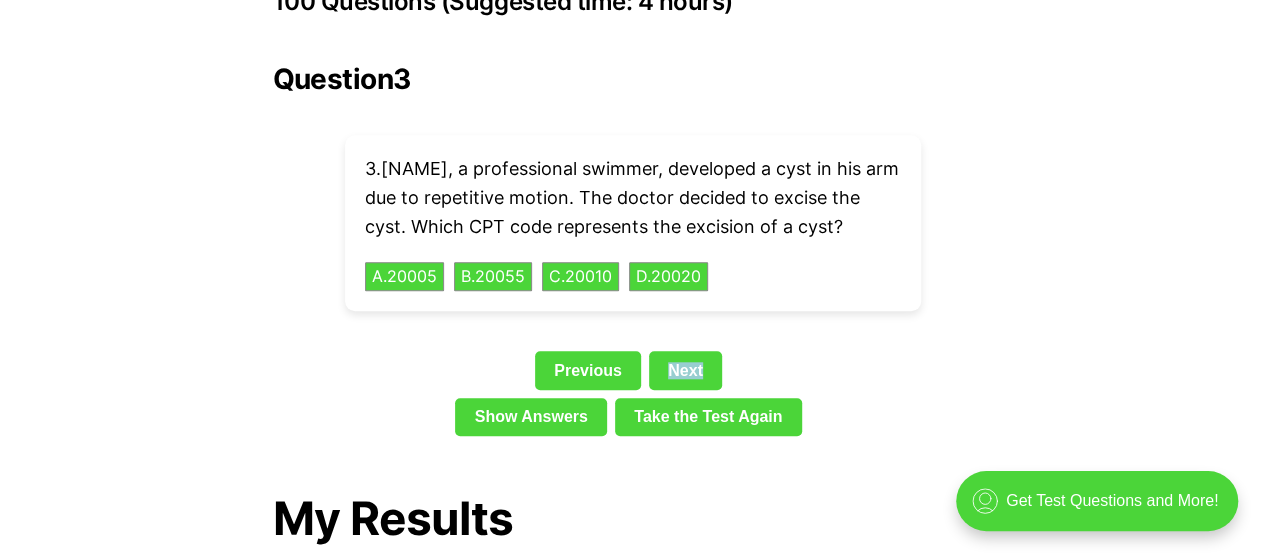scroll, scrollTop: 4527, scrollLeft: 0, axis: vertical 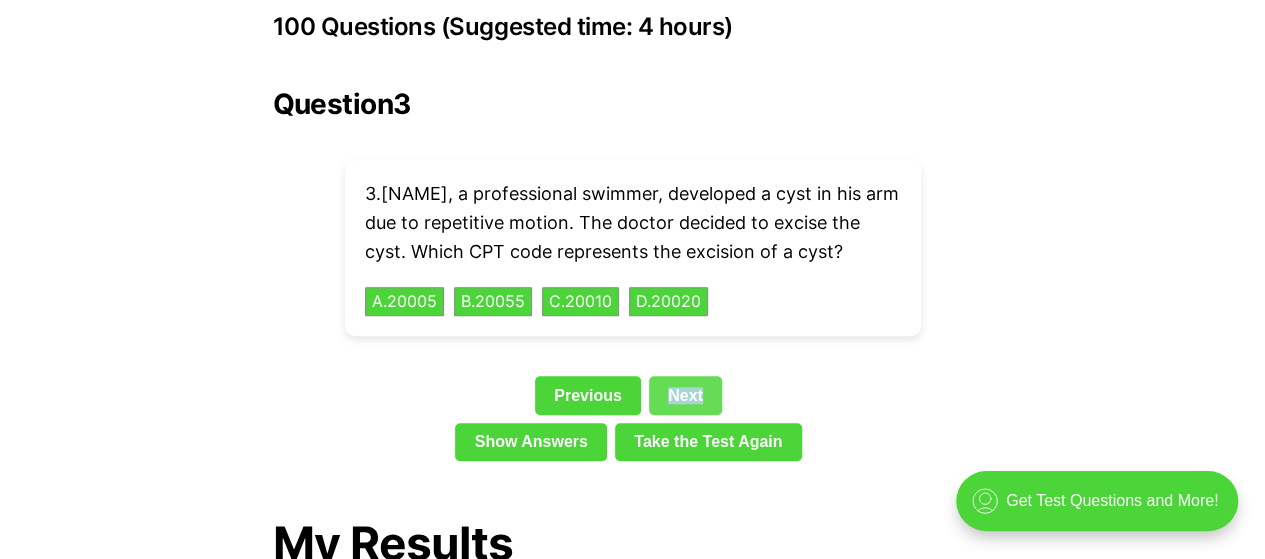 click on "Next" at bounding box center (685, 395) 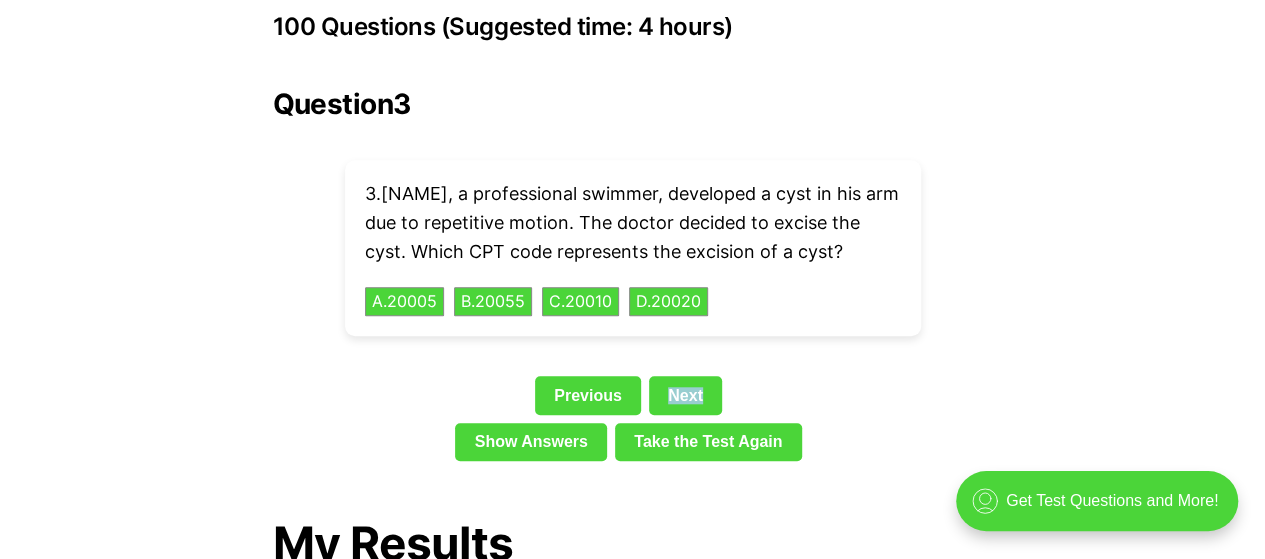 click on "Question  3 3 .  [NAME], a professional swimmer, developed a cyst in his arm due to repetitive motion. The doctor decided to excise the cyst. Which CPT code represents the excision of a cyst? A .  20005 B .  20055 C .  20010 D .  20020 Previous Next Show Answers Take the Test Again" at bounding box center [633, 278] 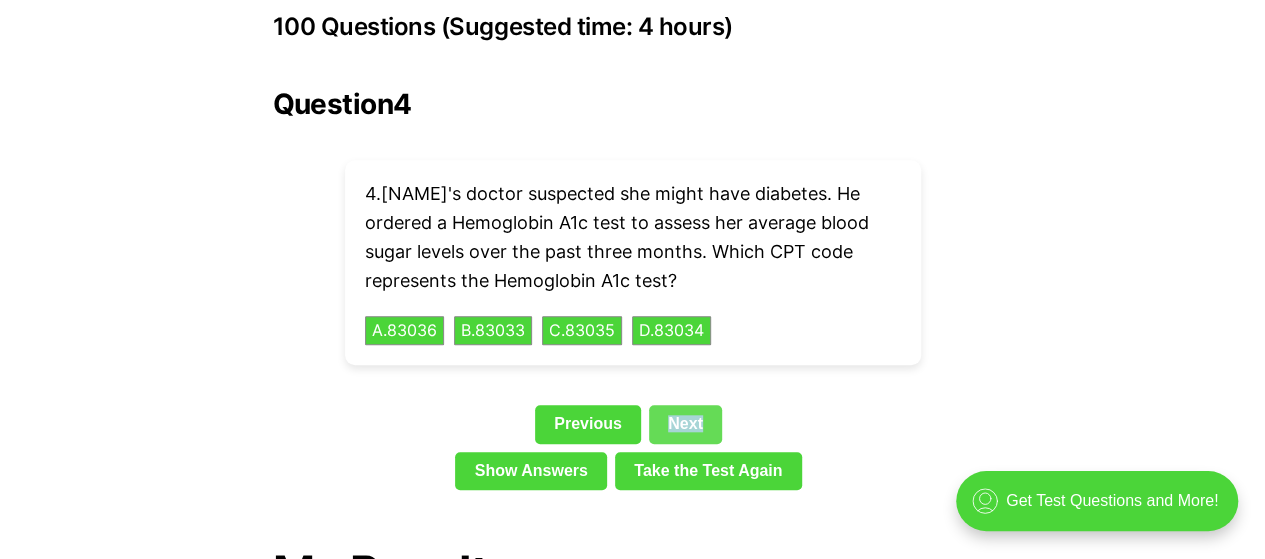 click on "Next" at bounding box center (685, 424) 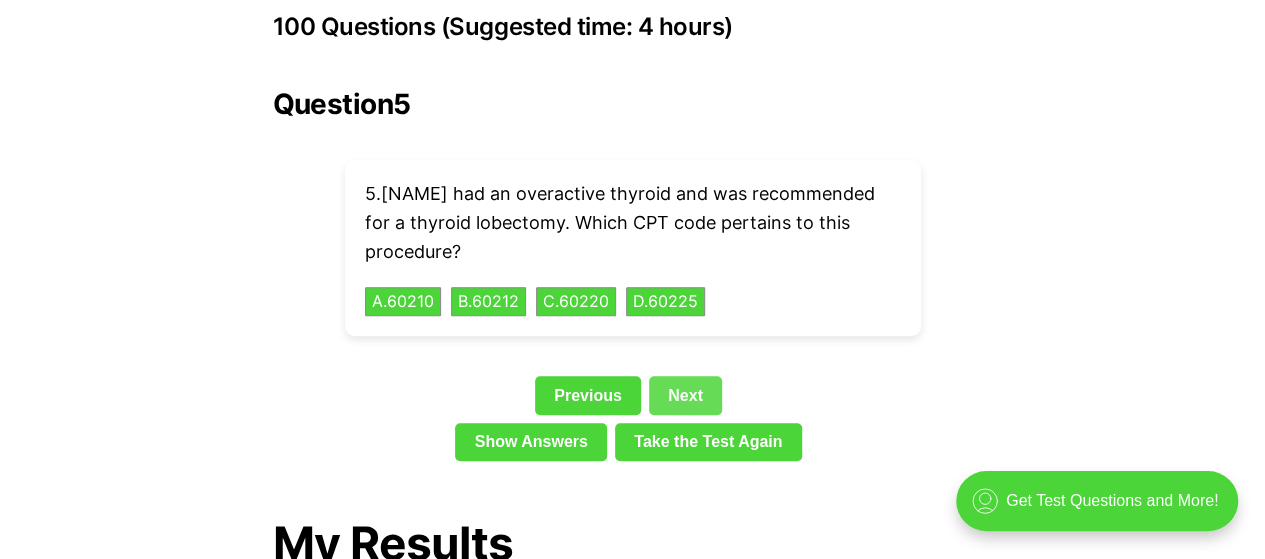 click on "Take the Test Again" at bounding box center (708, 442) 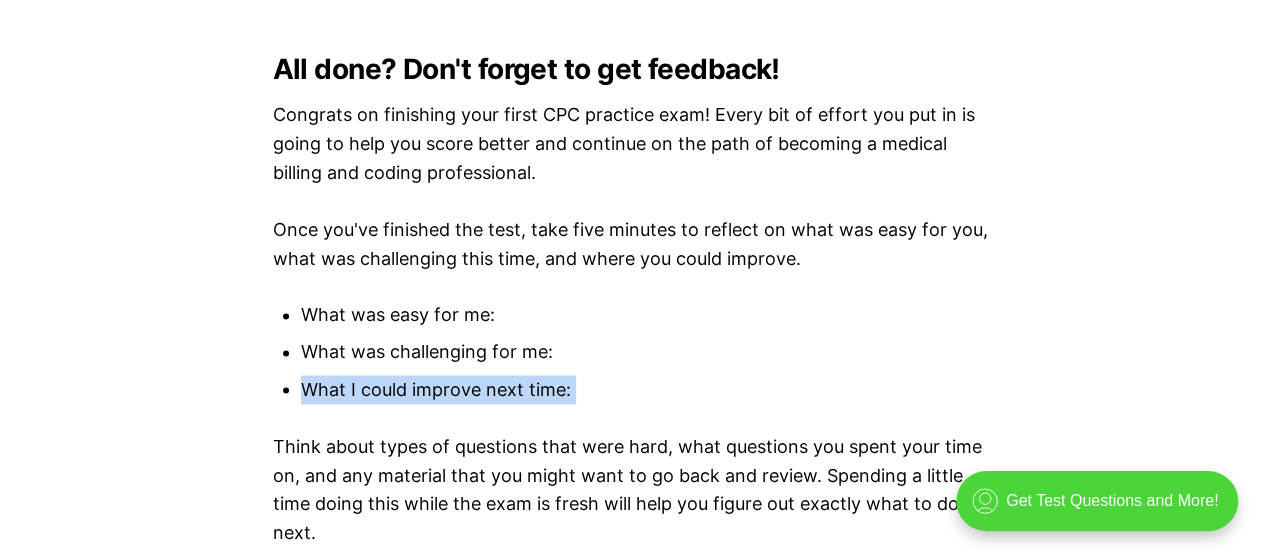 click on "What I could improve next time:" at bounding box center [647, 389] 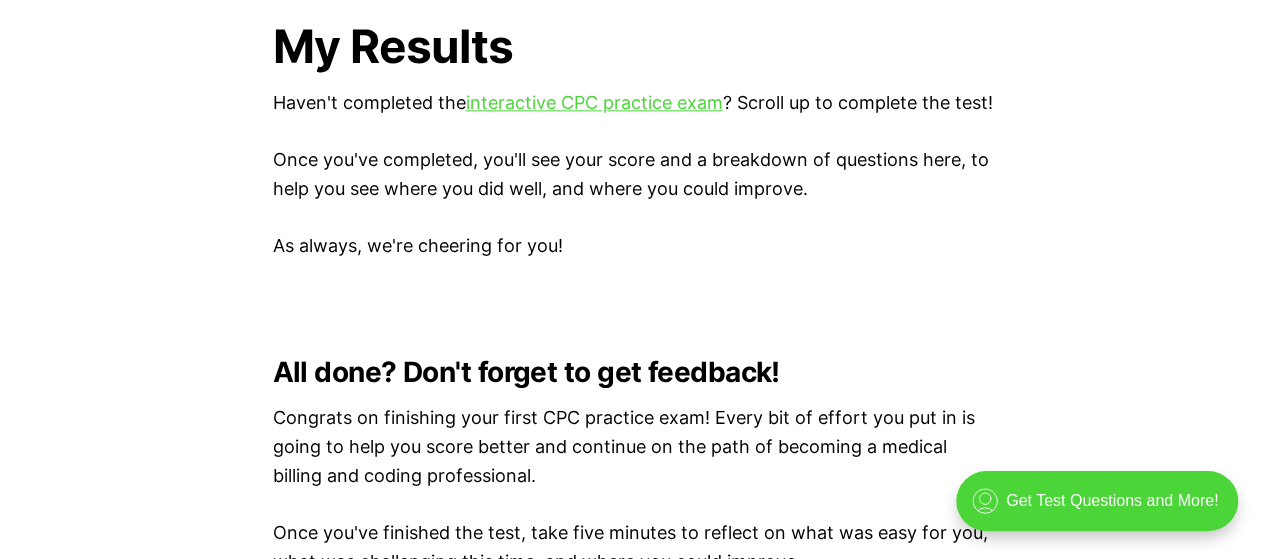 scroll, scrollTop: 4627, scrollLeft: 0, axis: vertical 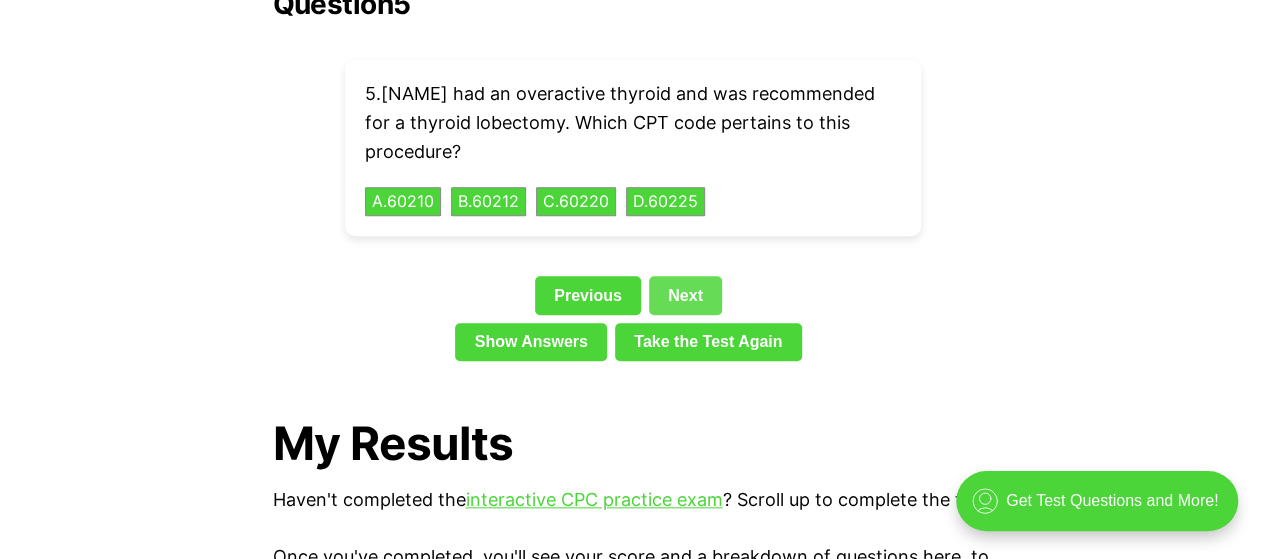 click on "Next" at bounding box center [685, 295] 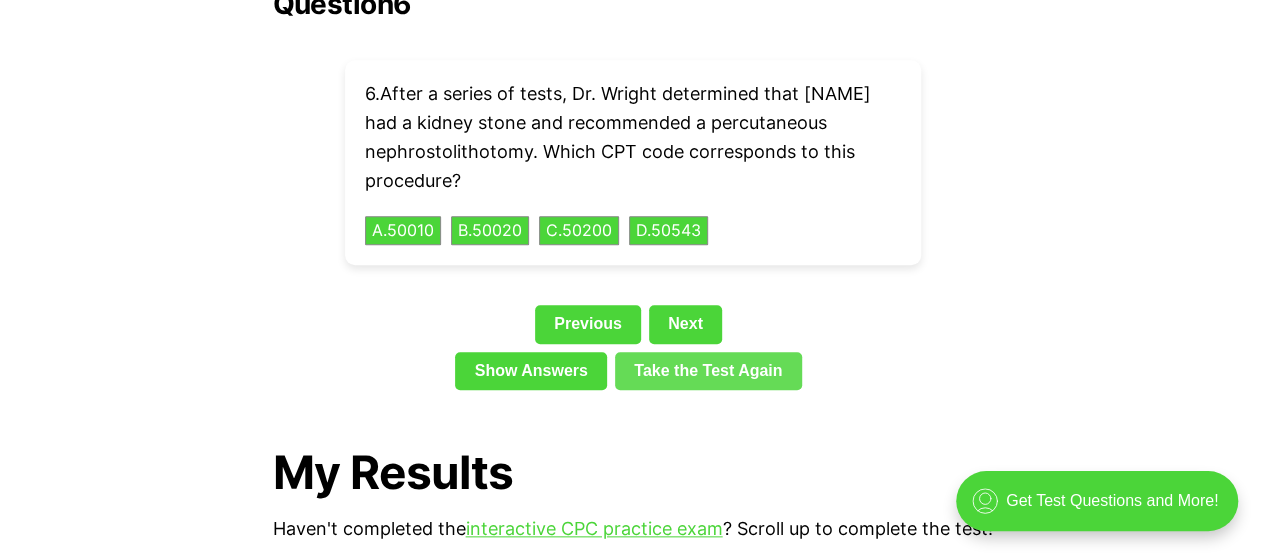 click on "Next" at bounding box center (685, 324) 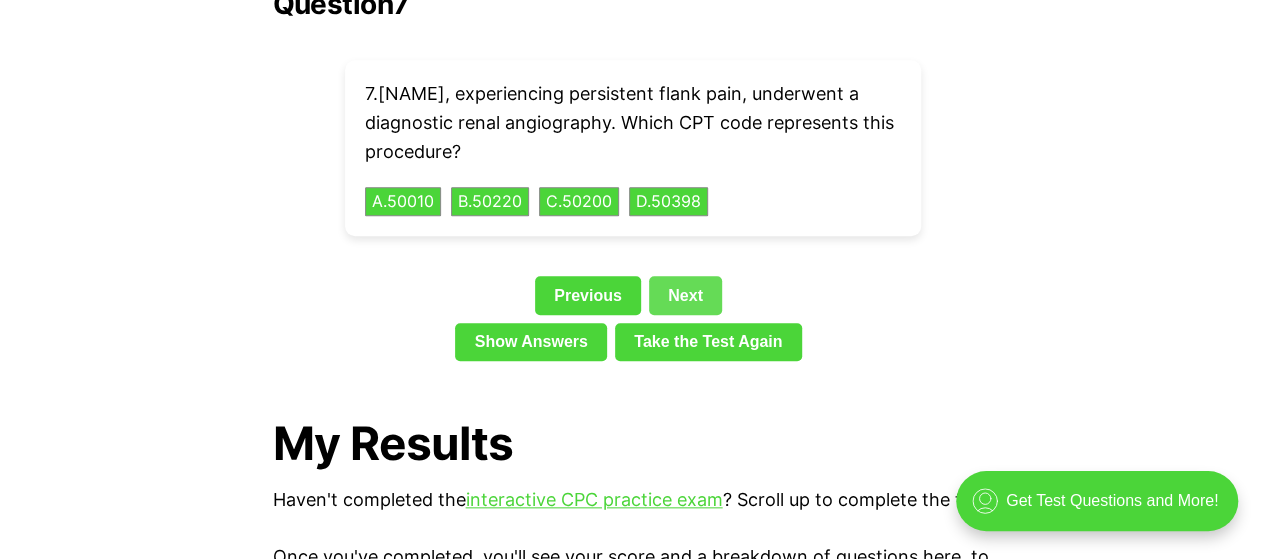 click on "Next" at bounding box center [685, 295] 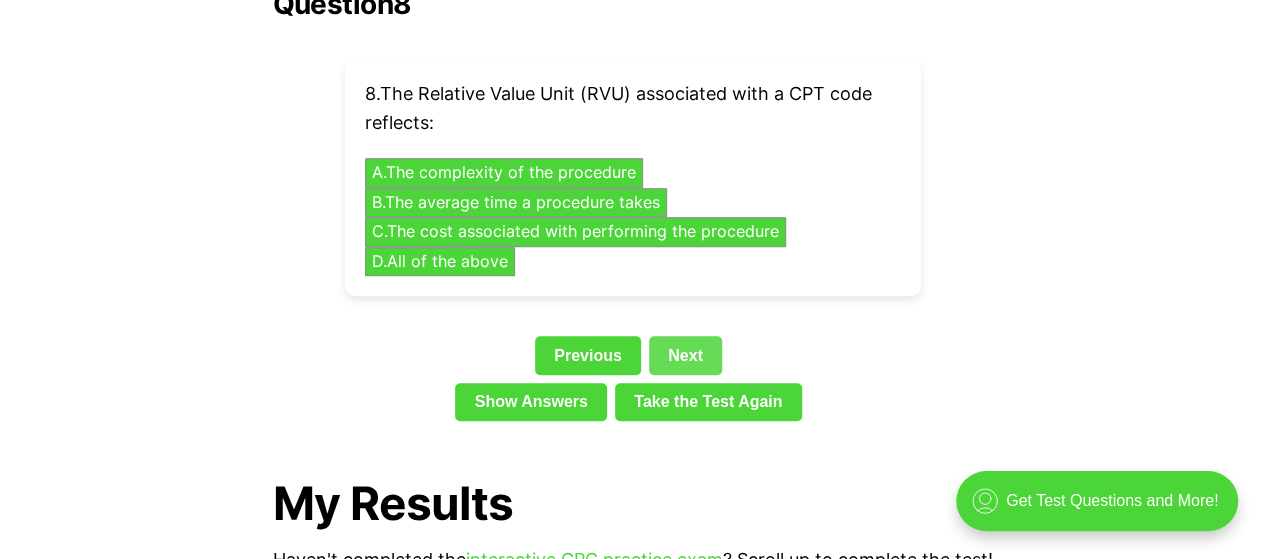 click on "Next" at bounding box center [685, 355] 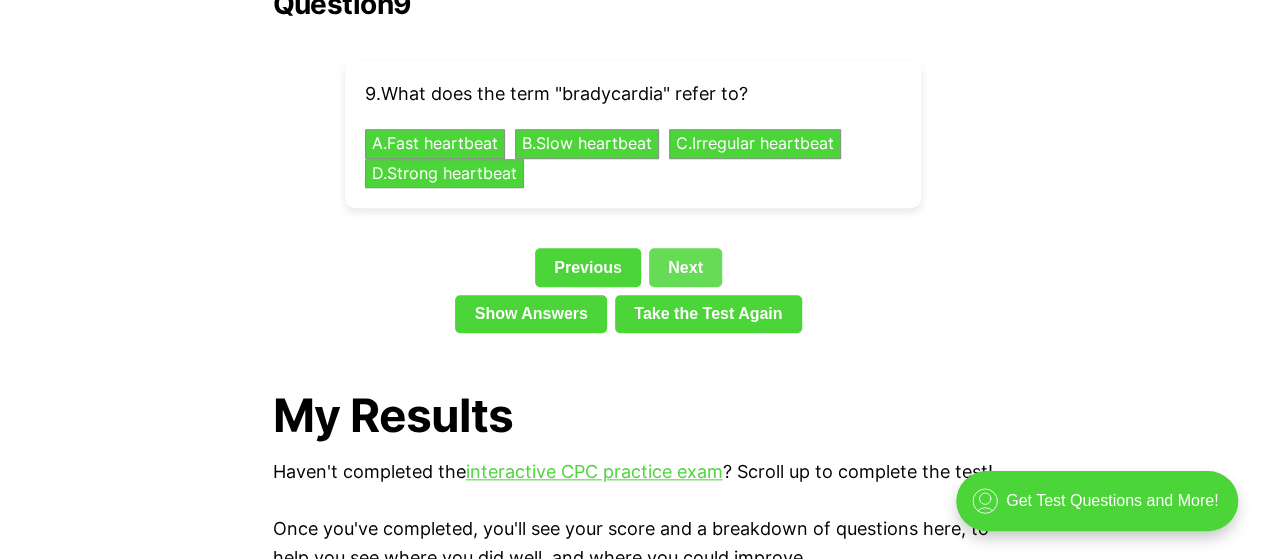 click on "Next" at bounding box center (685, 267) 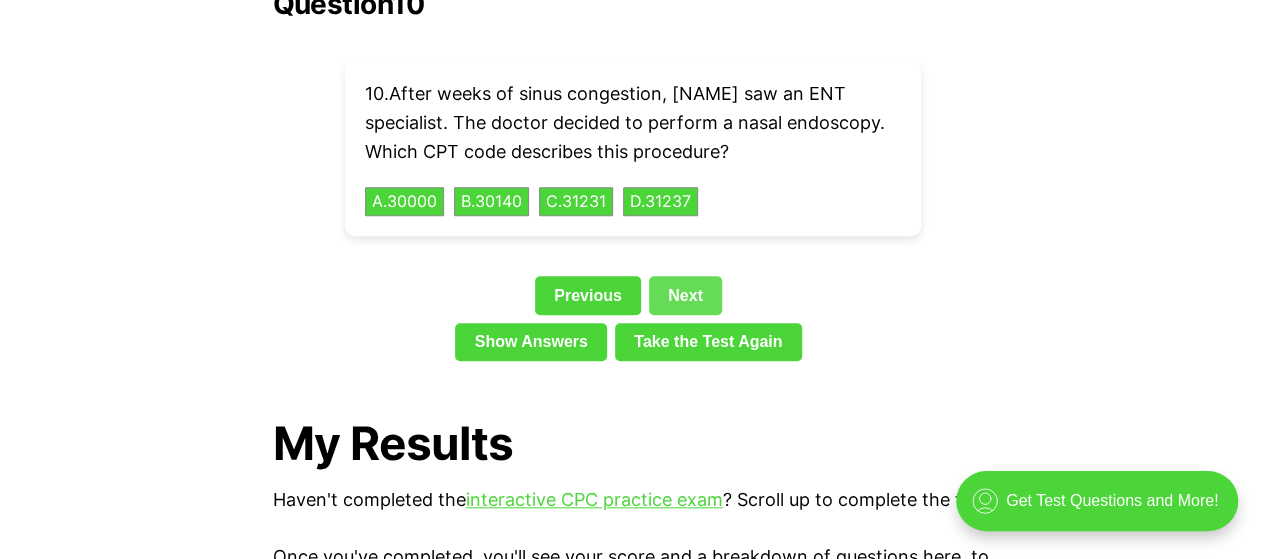 click on "Next" at bounding box center [685, 295] 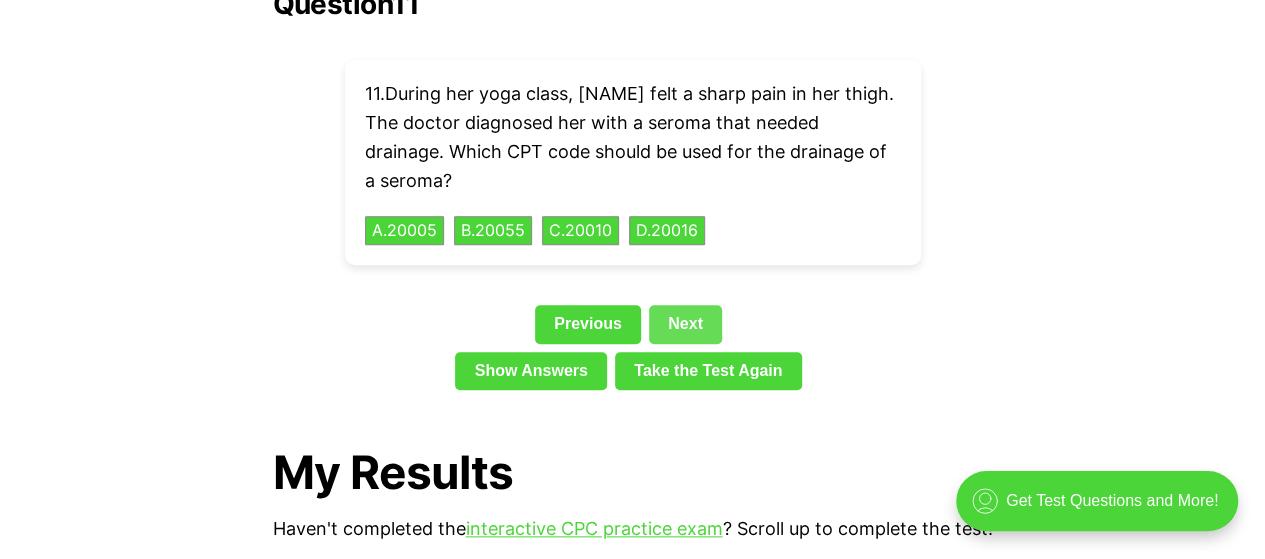 click on "Next" at bounding box center (685, 324) 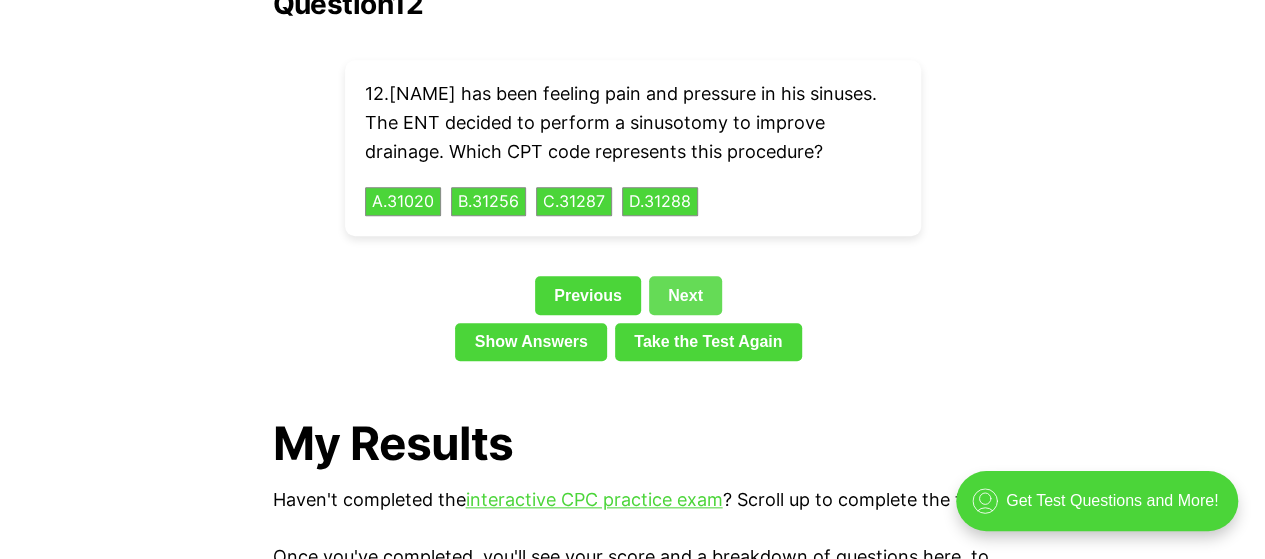 click on "Take the Test Again" at bounding box center [708, 342] 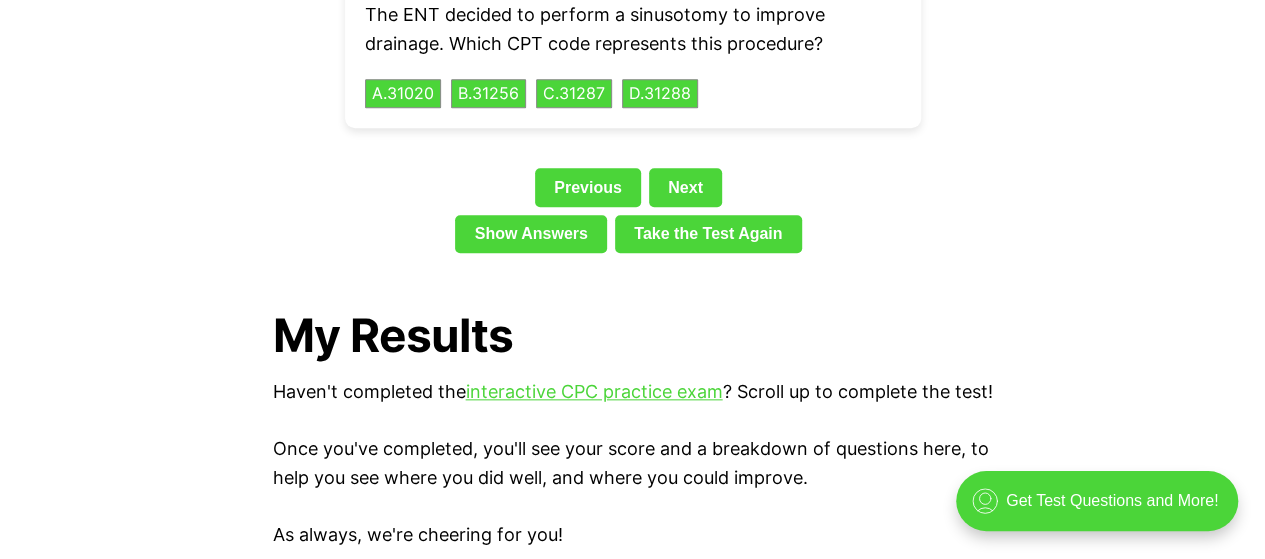 scroll, scrollTop: 4627, scrollLeft: 0, axis: vertical 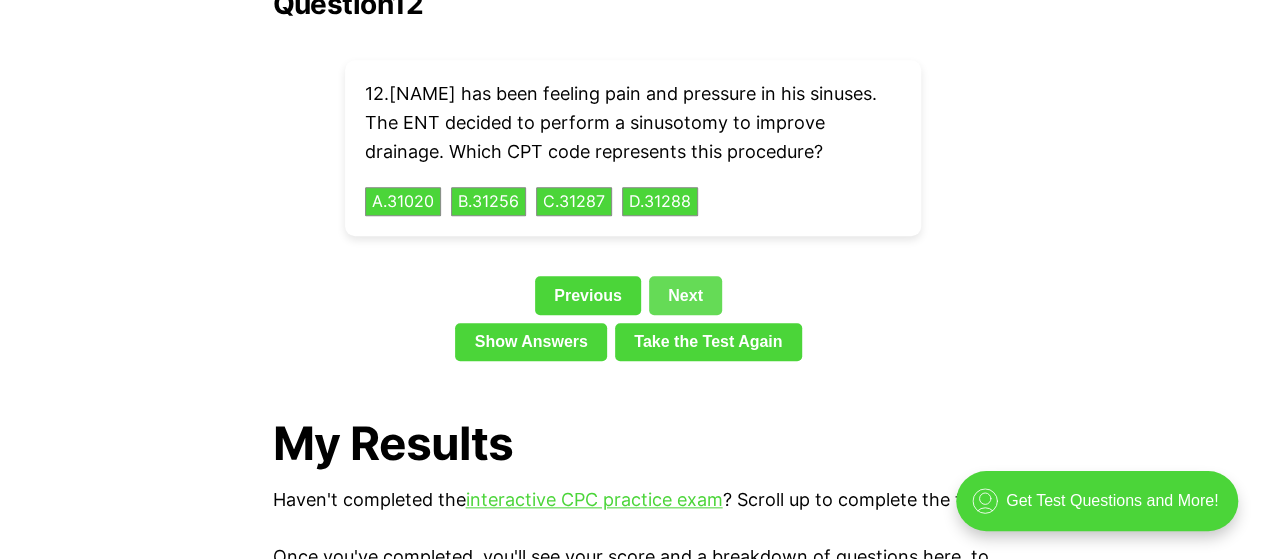 click on "Next" at bounding box center (685, 295) 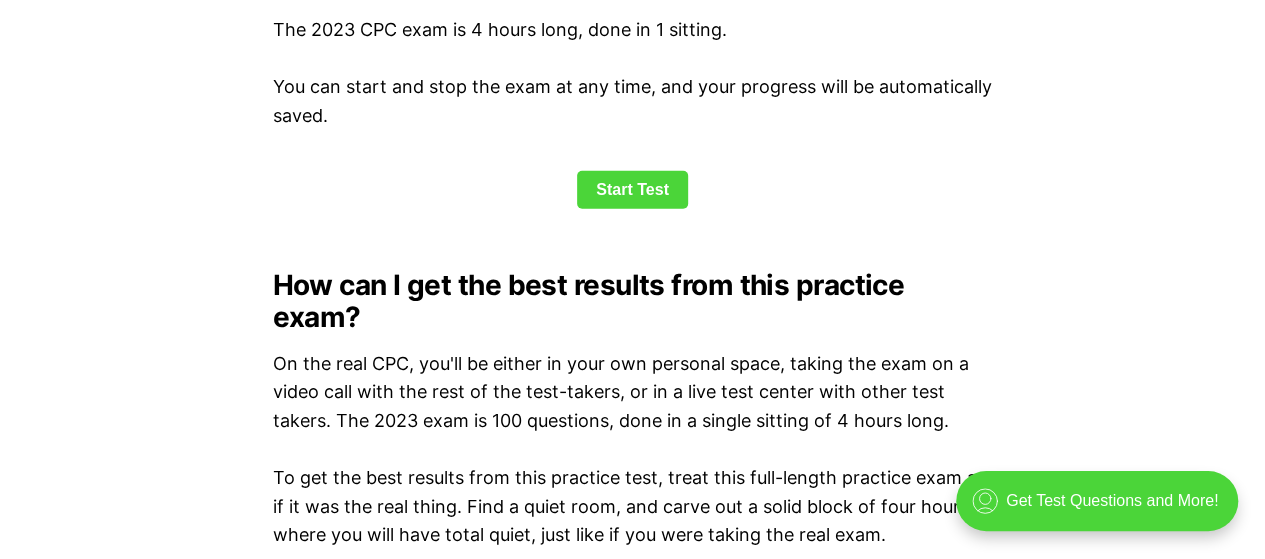 click on "Start Test" at bounding box center (632, 190) 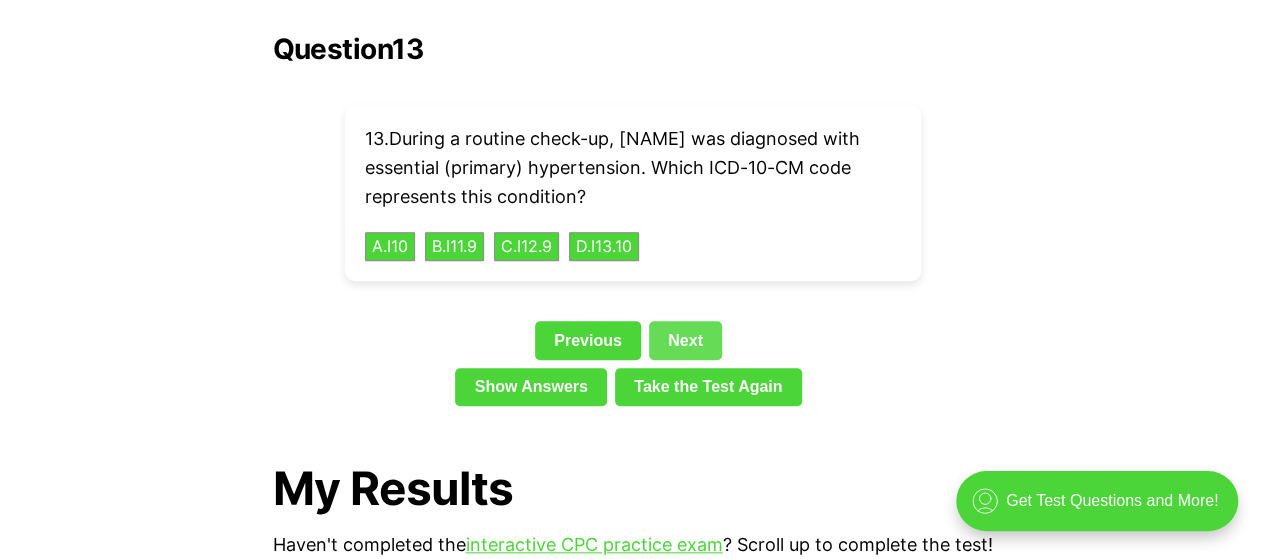 click on "Next" at bounding box center [685, 340] 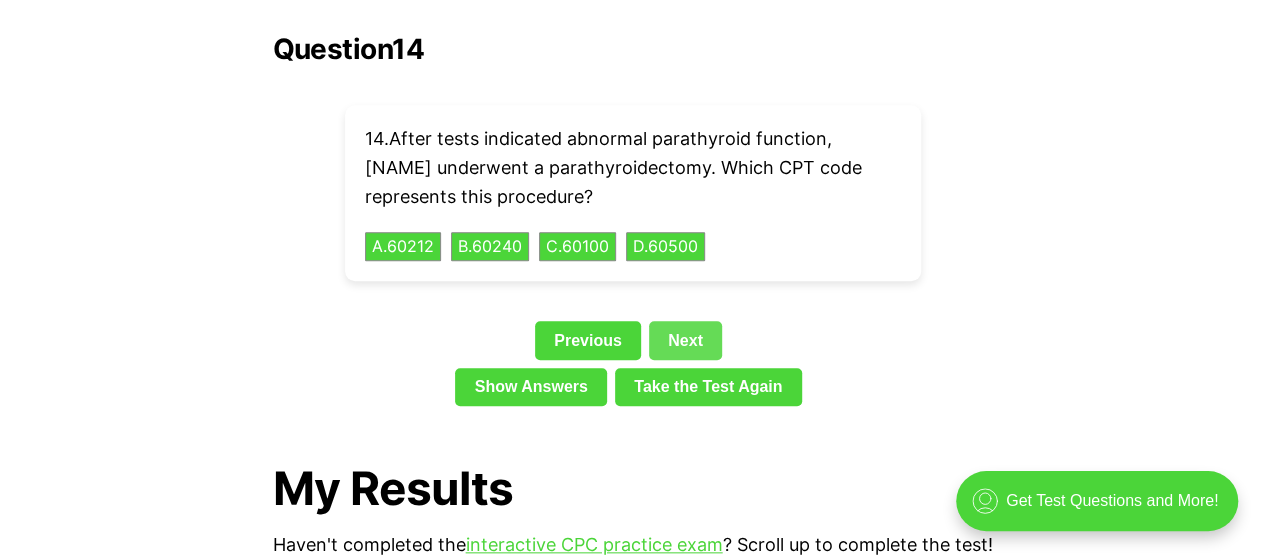click on "Next" at bounding box center (685, 340) 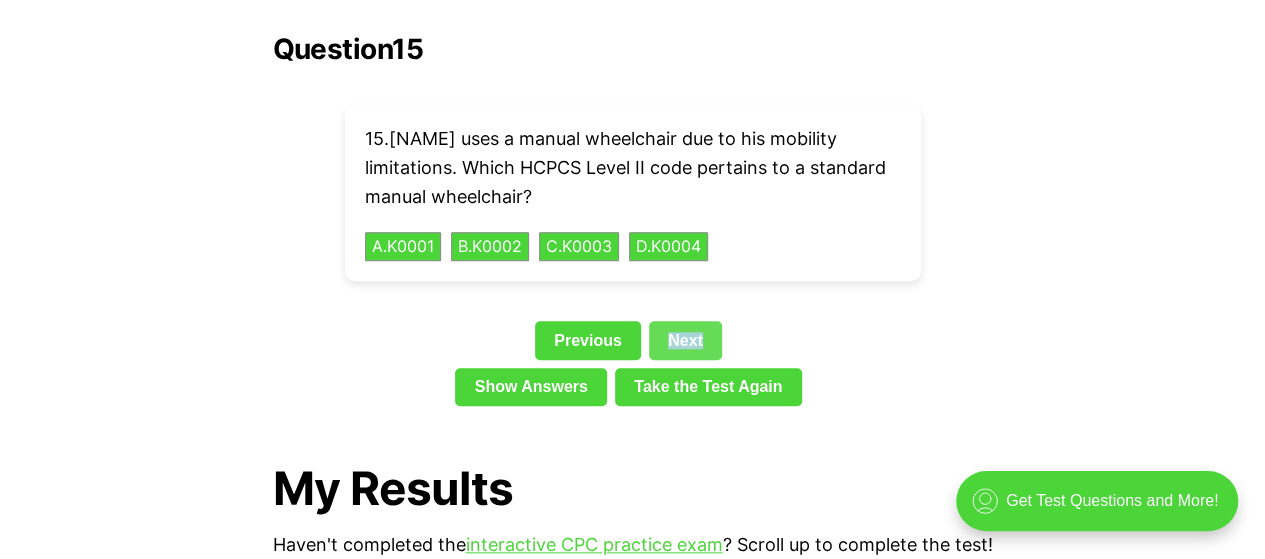 click on "Next" at bounding box center (685, 340) 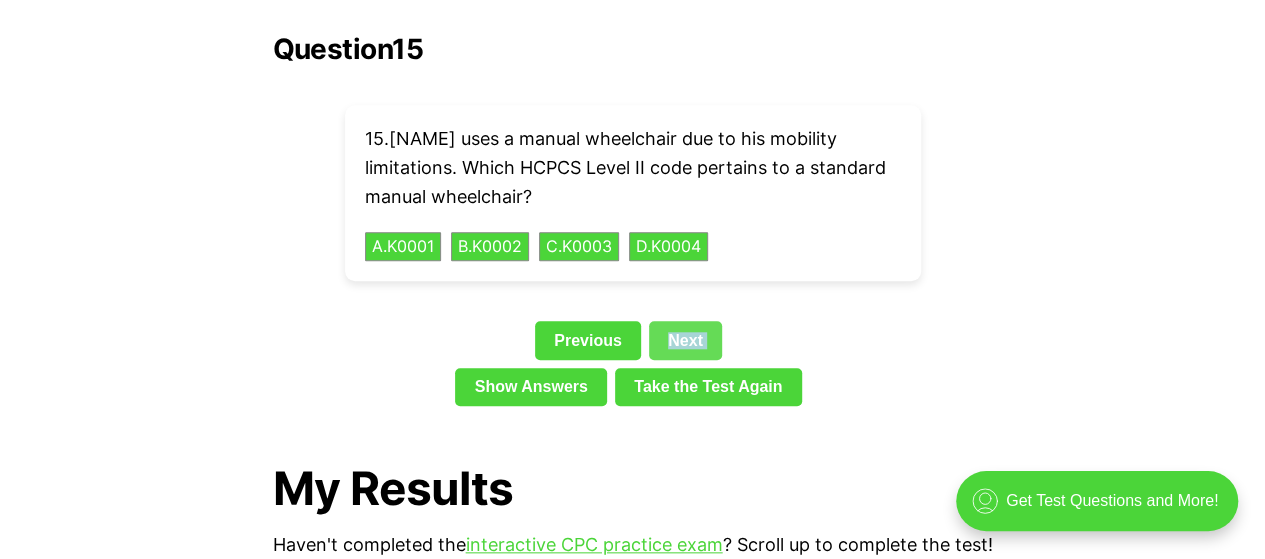 click on "Next" at bounding box center [685, 340] 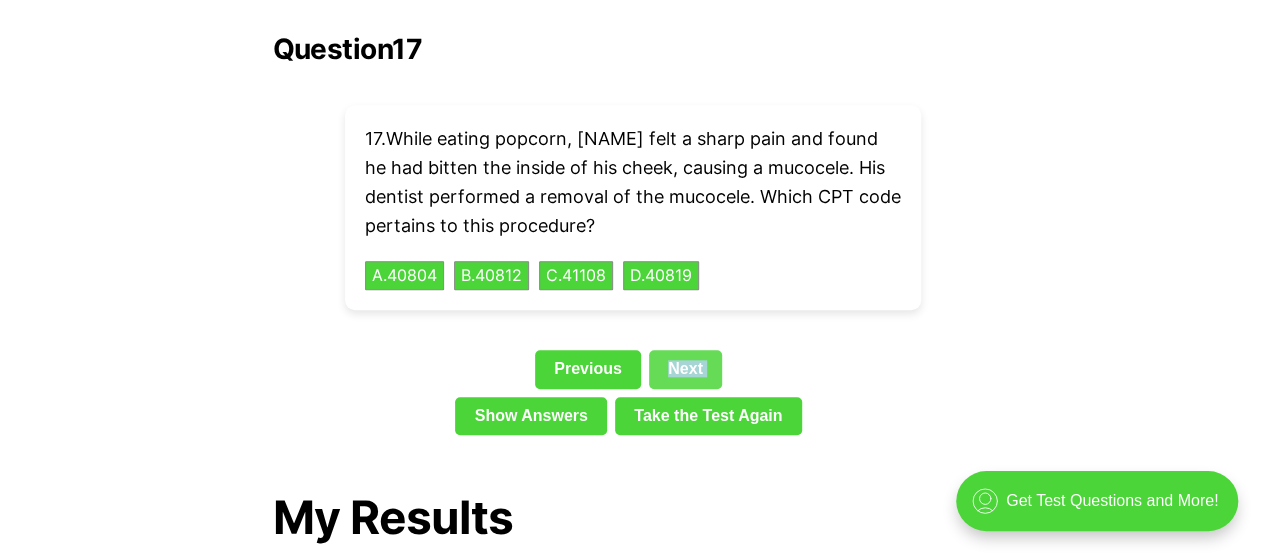 click on "Question  17 17 .  While eating popcorn, [NAME] felt a sharp pain and found he had bitten the inside of his cheek, causing a mucocele. His dentist performed a removal of the mucocele. Which CPT code pertains to this procedure? A .  40804 B .  40812 C .  41108 D .  40819 Previous Next Show Answers Take the Test Again" at bounding box center (633, 238) 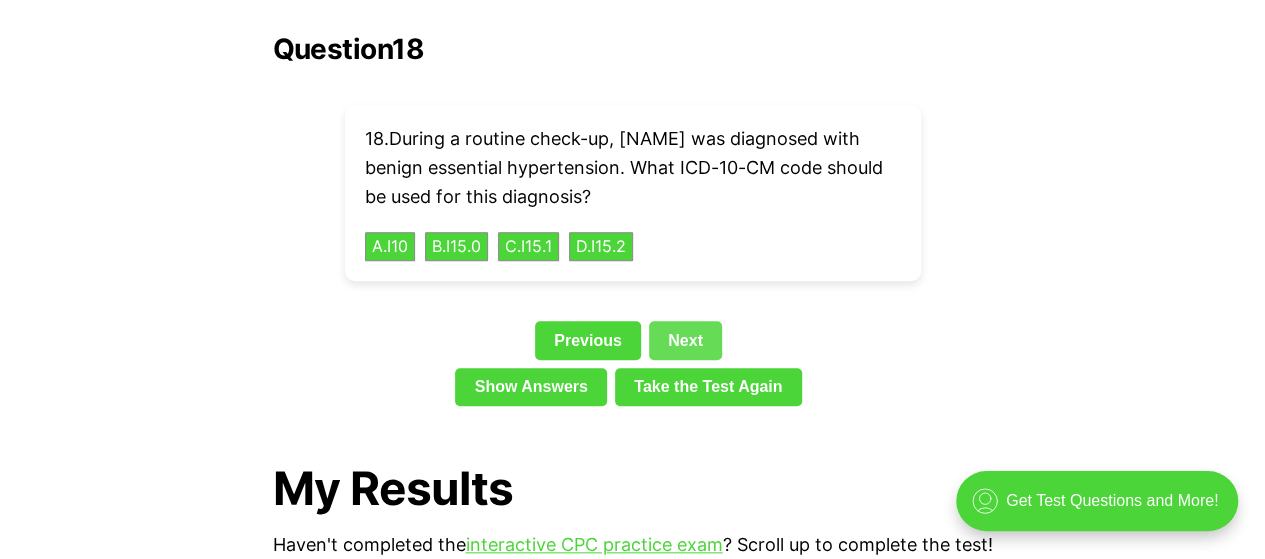 click on "Next" at bounding box center [685, 340] 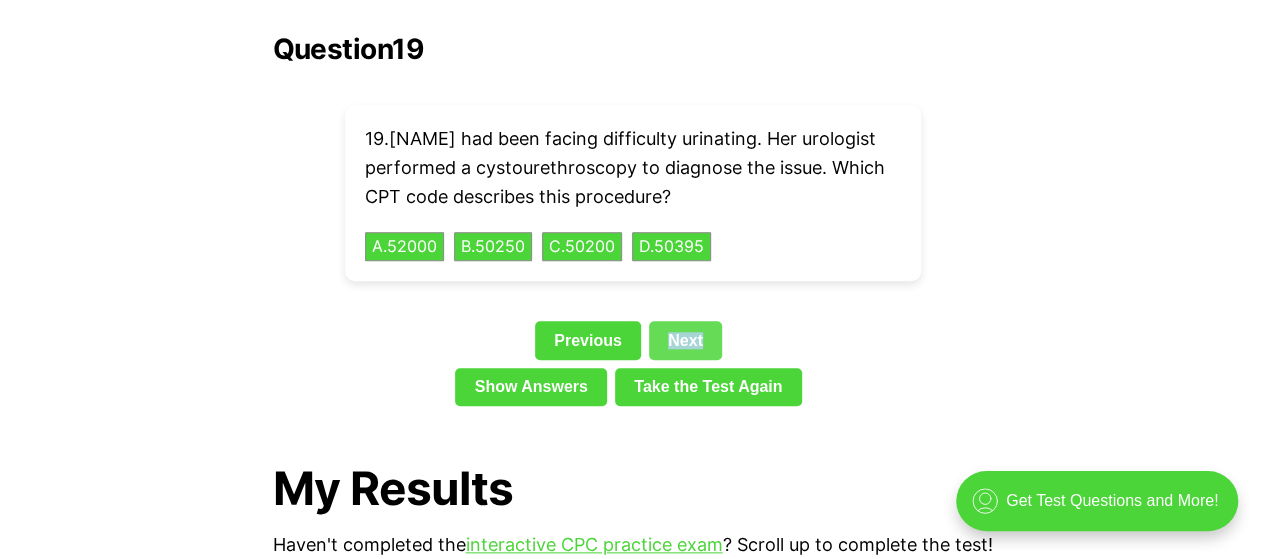 click on "Next" at bounding box center [685, 340] 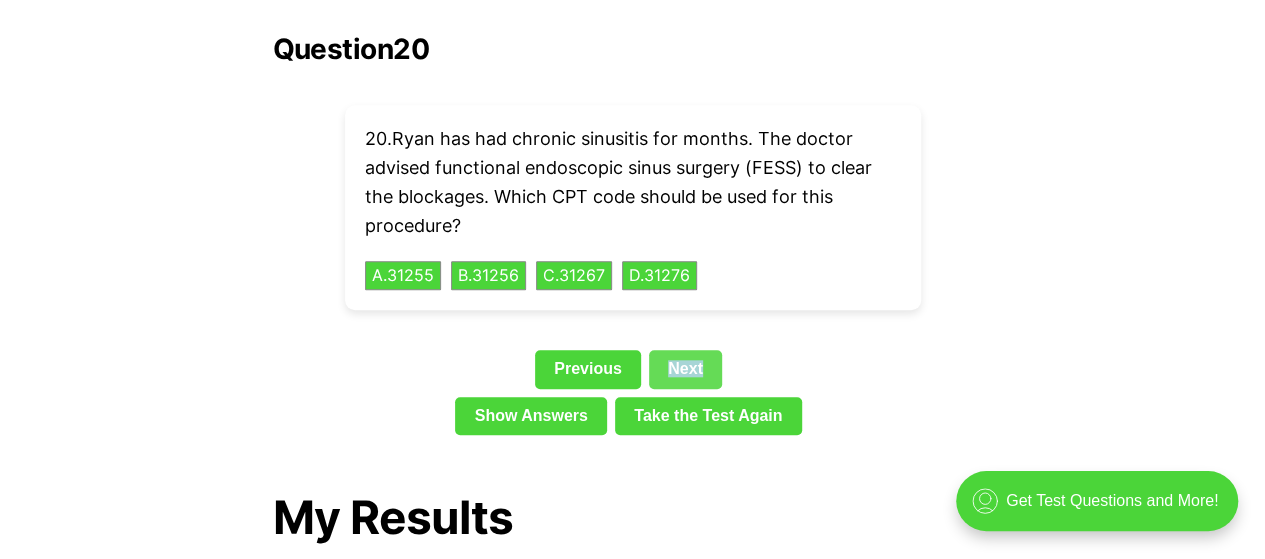 click on "Next" at bounding box center (685, 369) 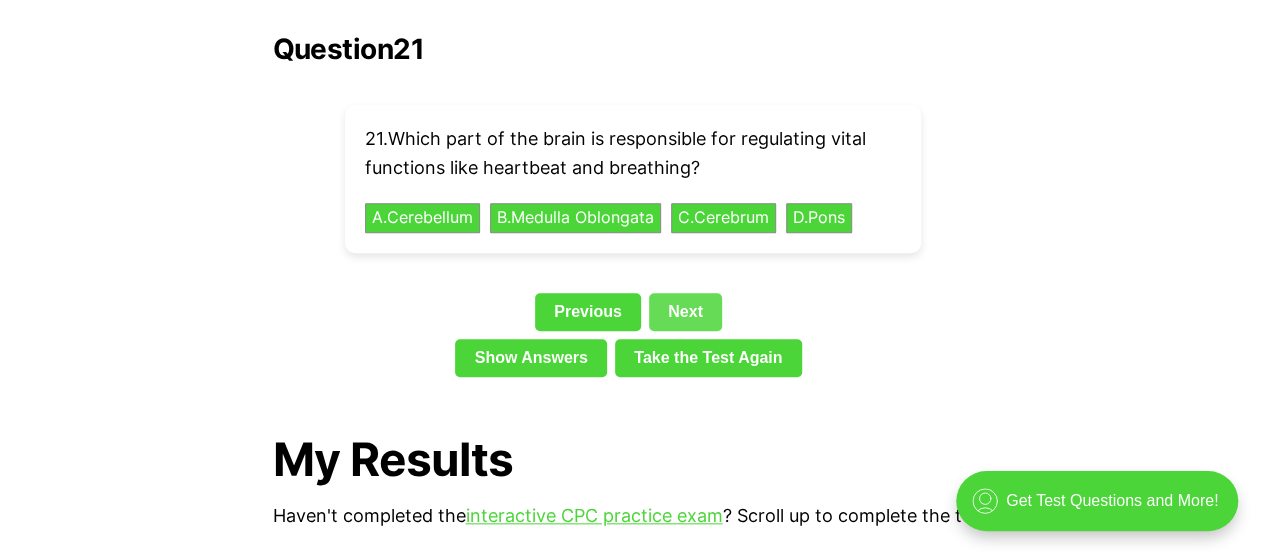 click on "Next" at bounding box center (685, 312) 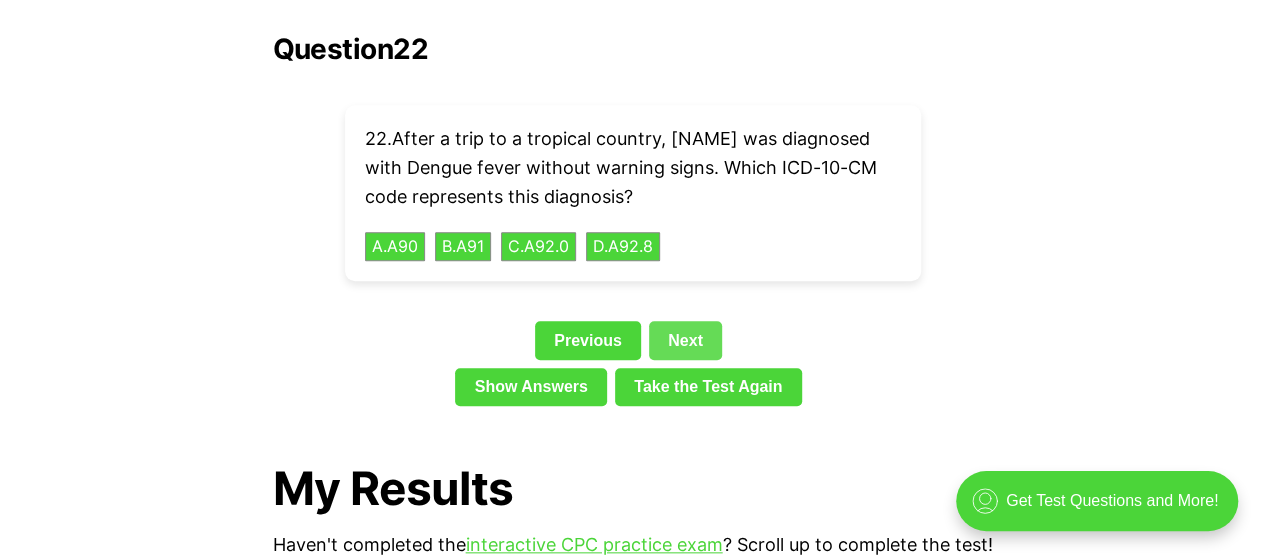 click on "Next" at bounding box center (685, 340) 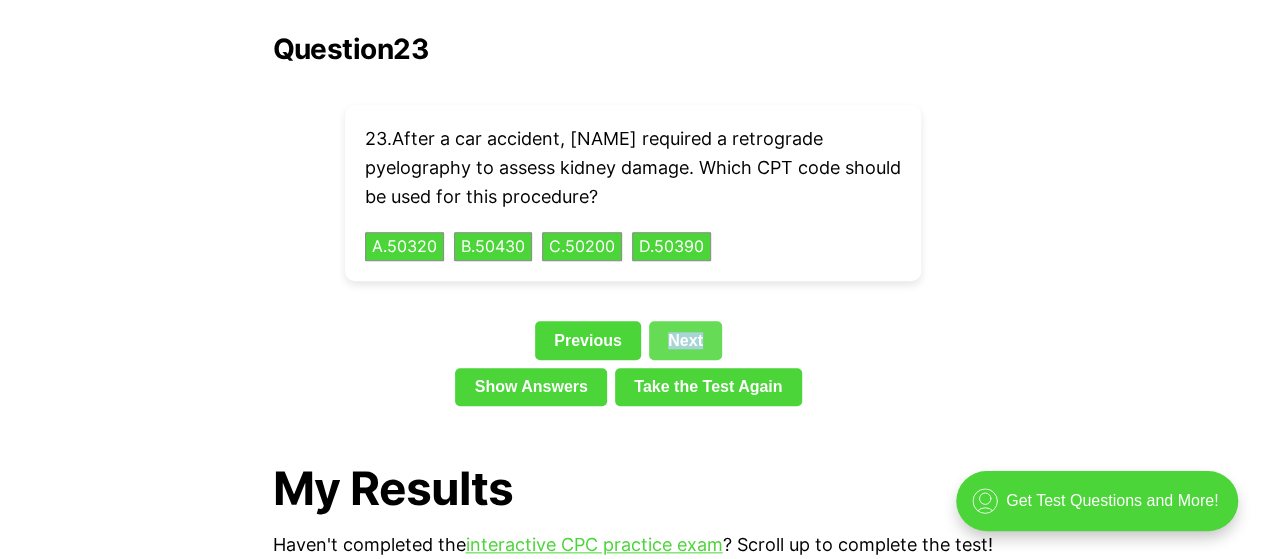 click on "Next" at bounding box center [685, 340] 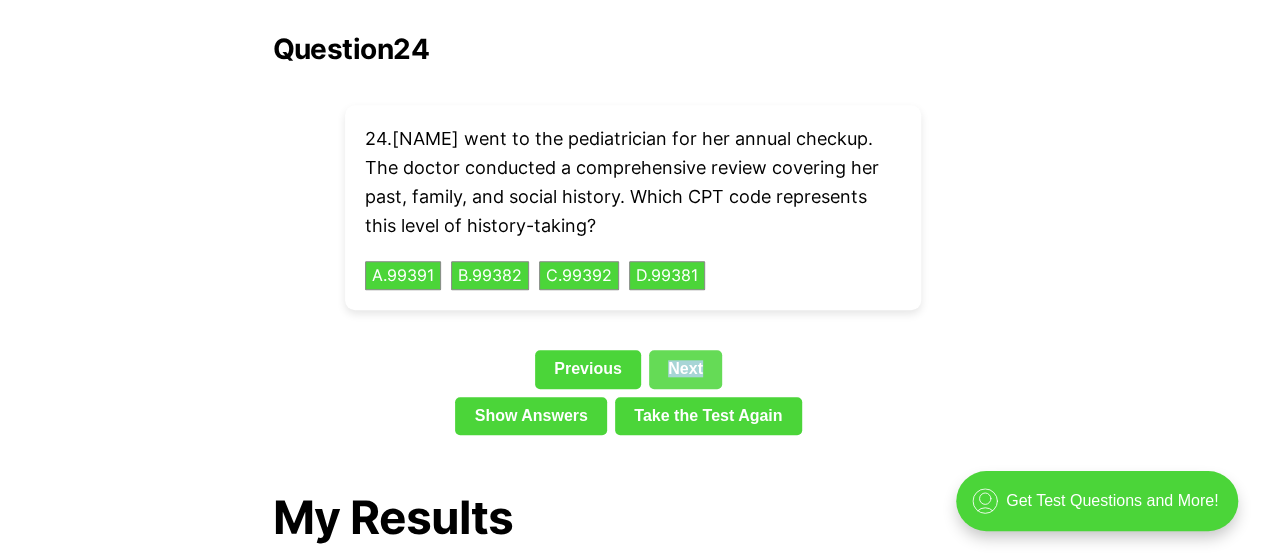 click on "Next" at bounding box center (685, 369) 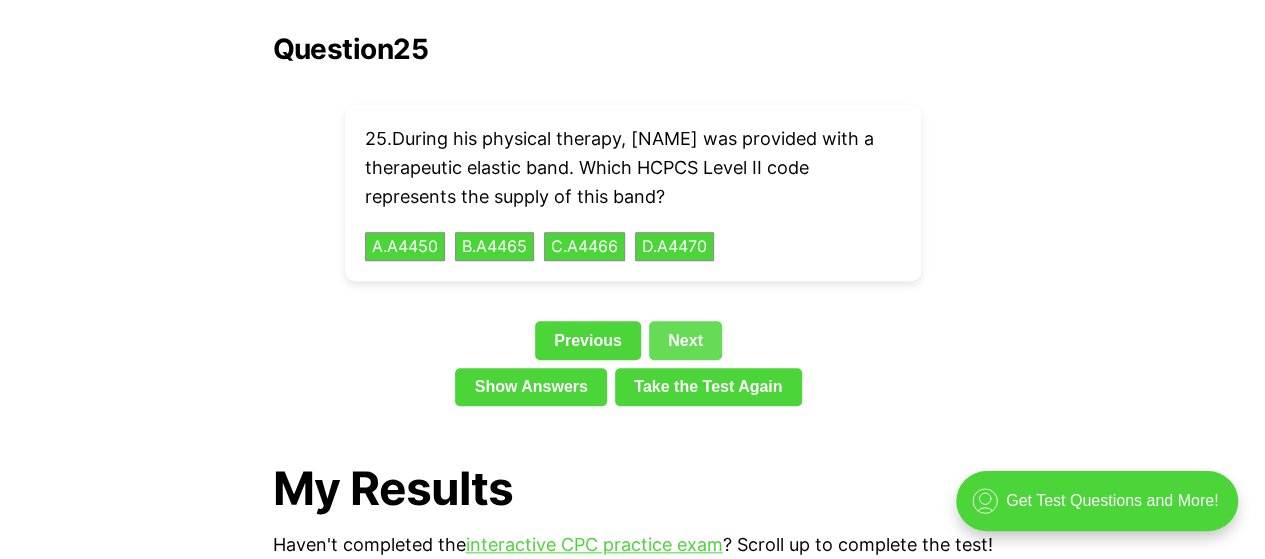 click on "Next" at bounding box center [685, 340] 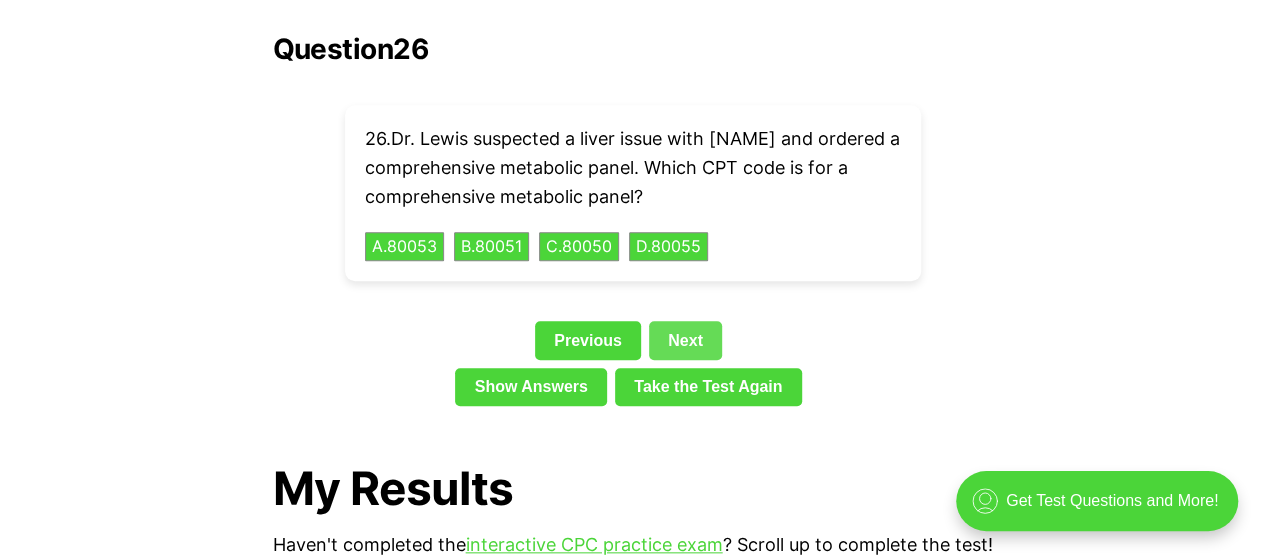 click on "Next" at bounding box center (685, 340) 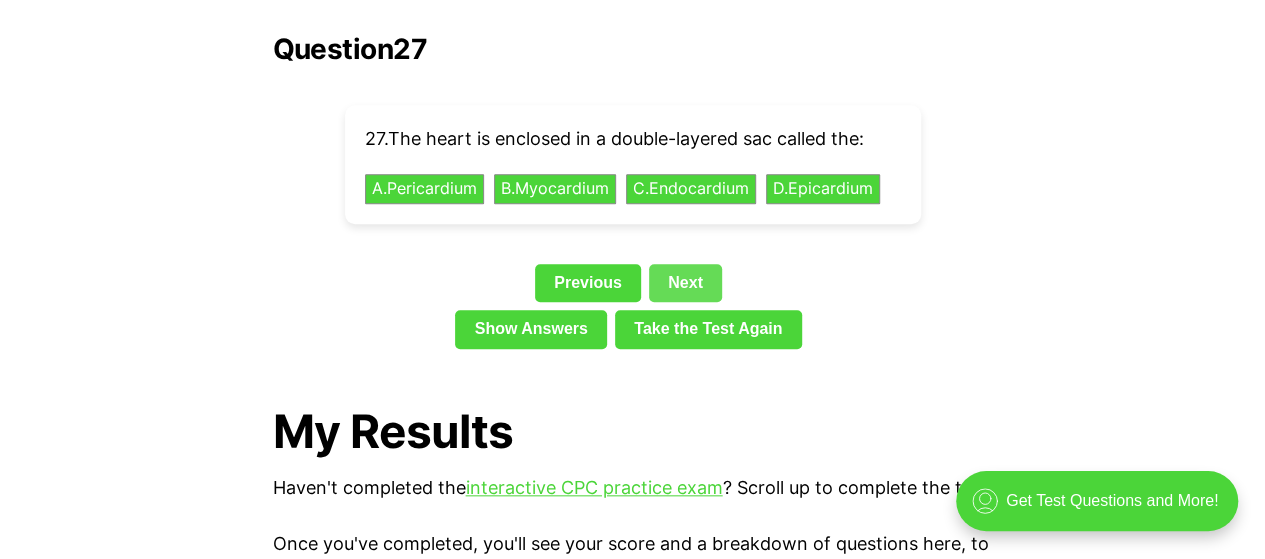 click on "Next" at bounding box center (685, 283) 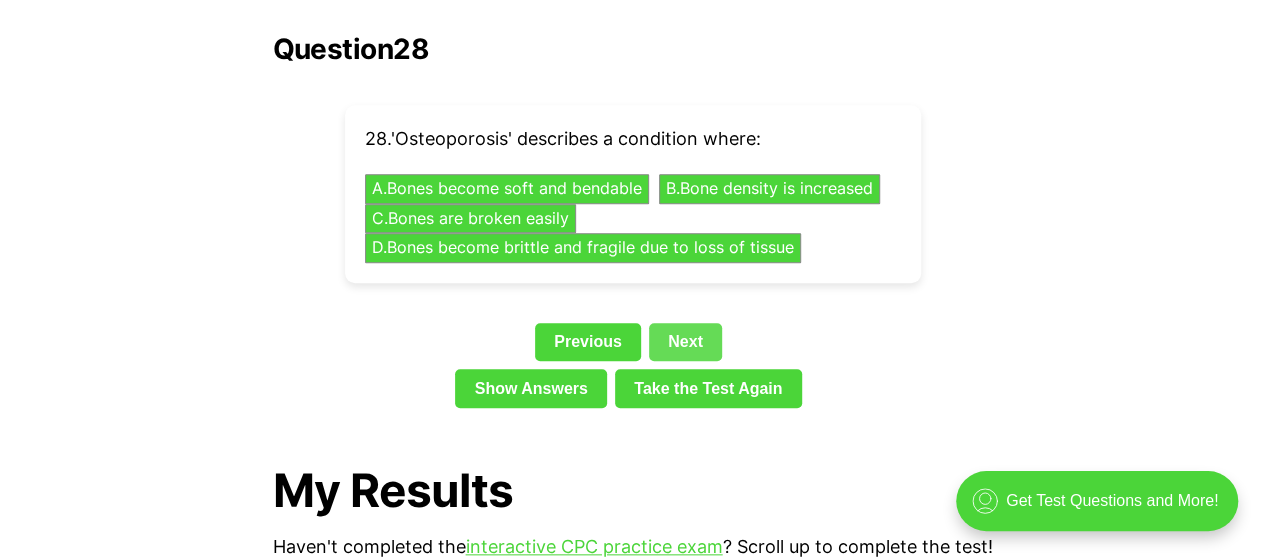 click on "Next" at bounding box center [685, 342] 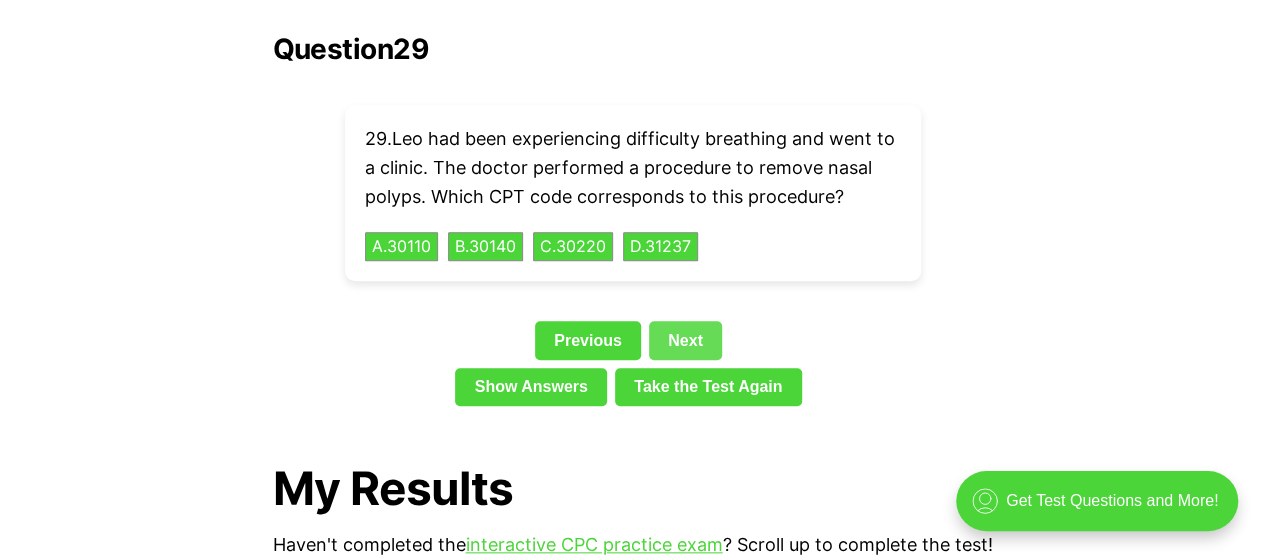 click on "Next" at bounding box center [685, 340] 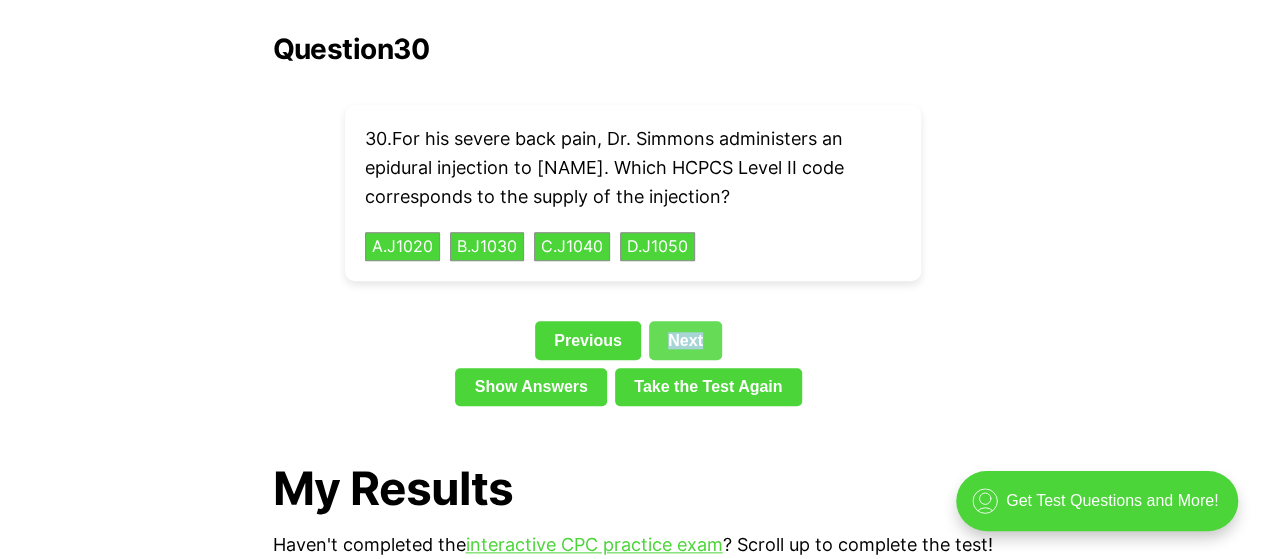 click on "Next" at bounding box center [685, 340] 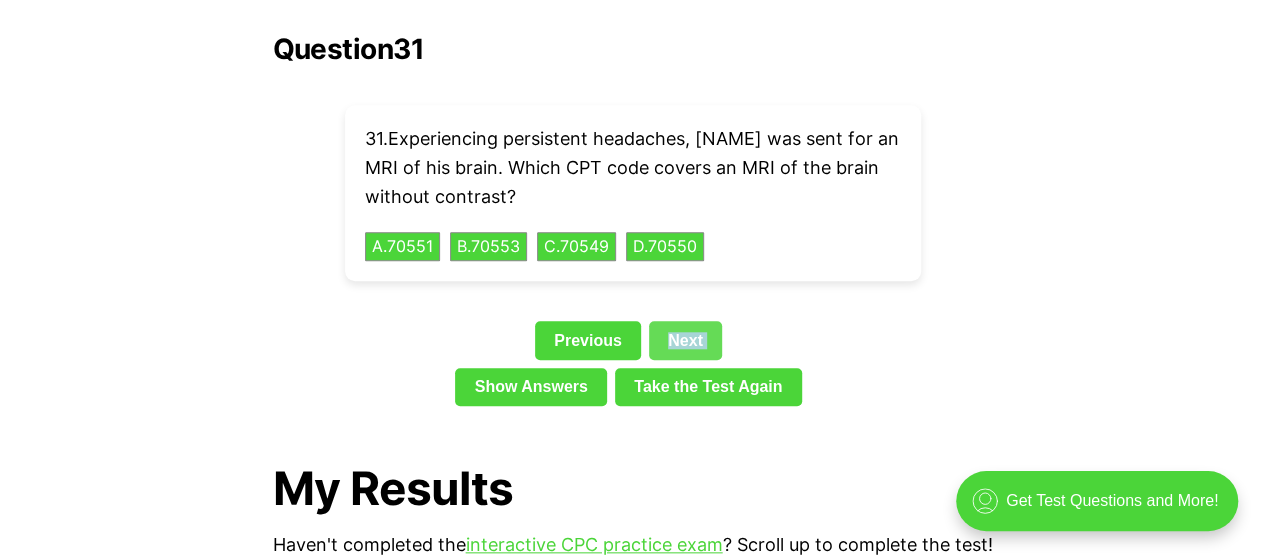 click on "Next" at bounding box center (685, 340) 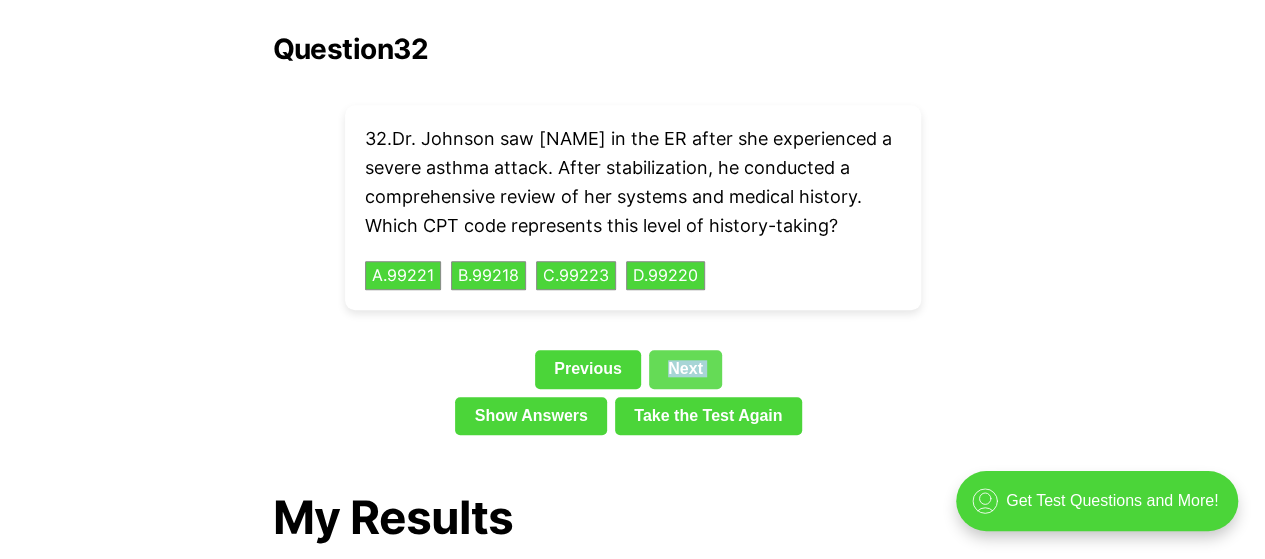 click on "Next" at bounding box center (685, 369) 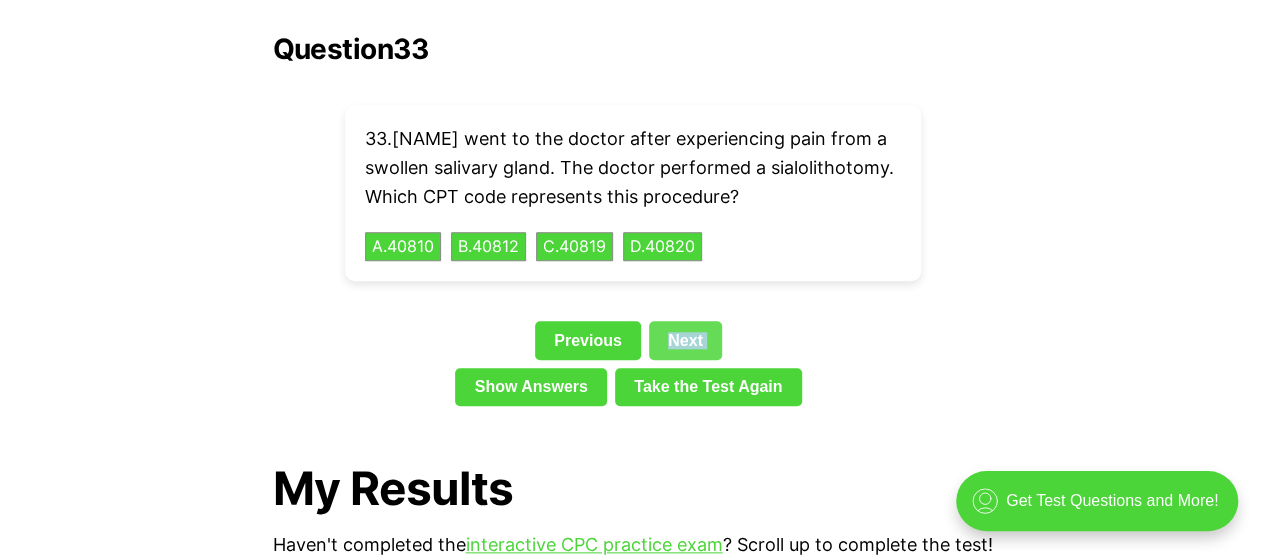 click on "Next" at bounding box center (685, 340) 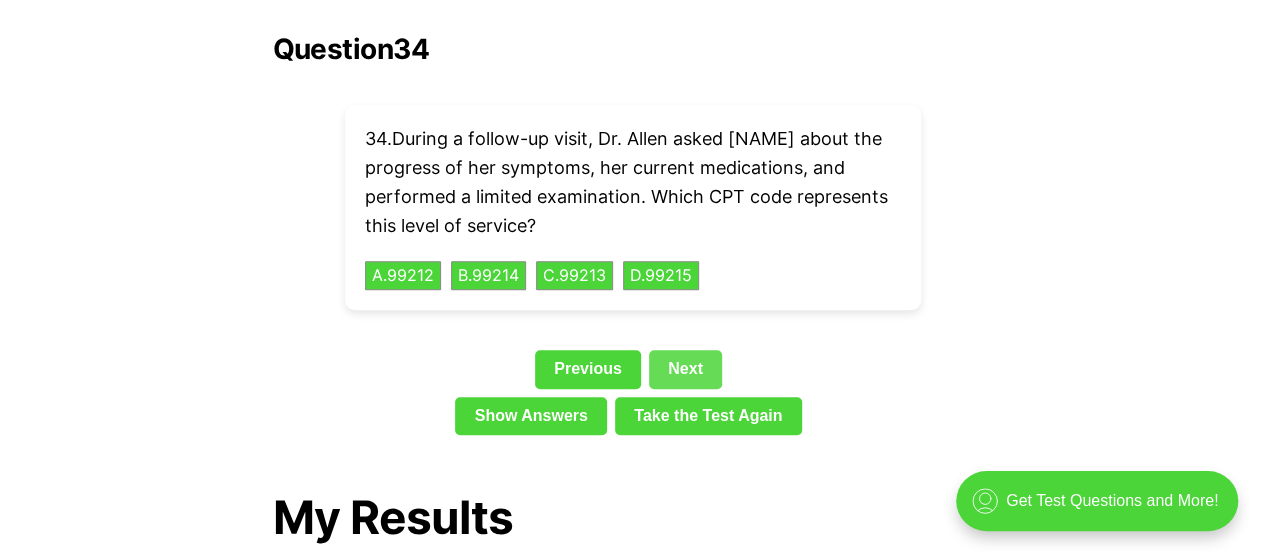 click on "Next" at bounding box center [685, 369] 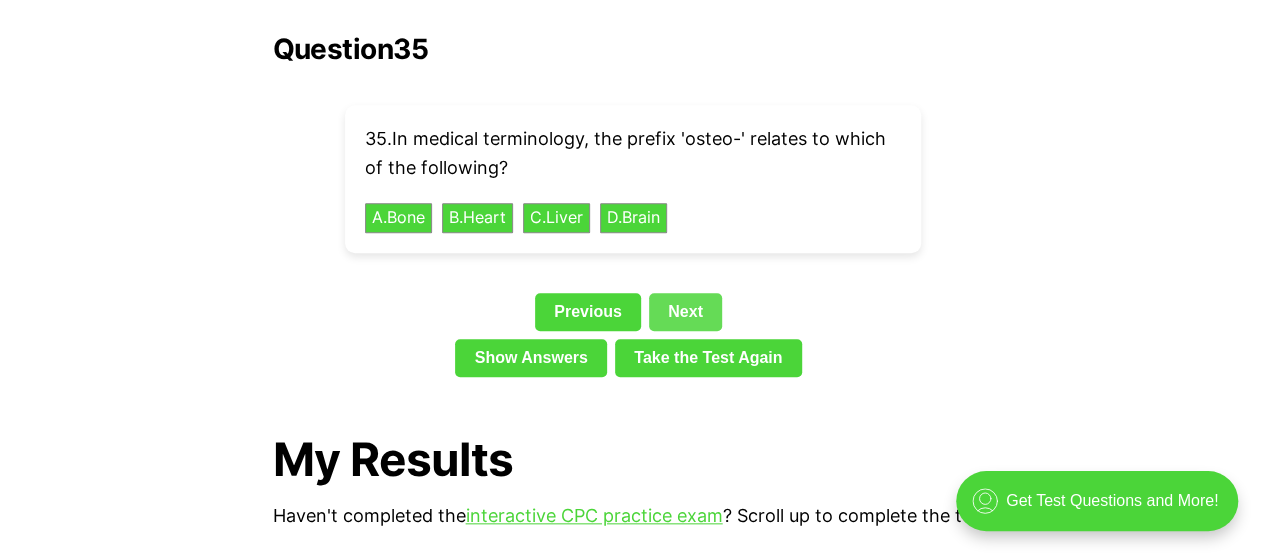 click on "Next" at bounding box center [685, 312] 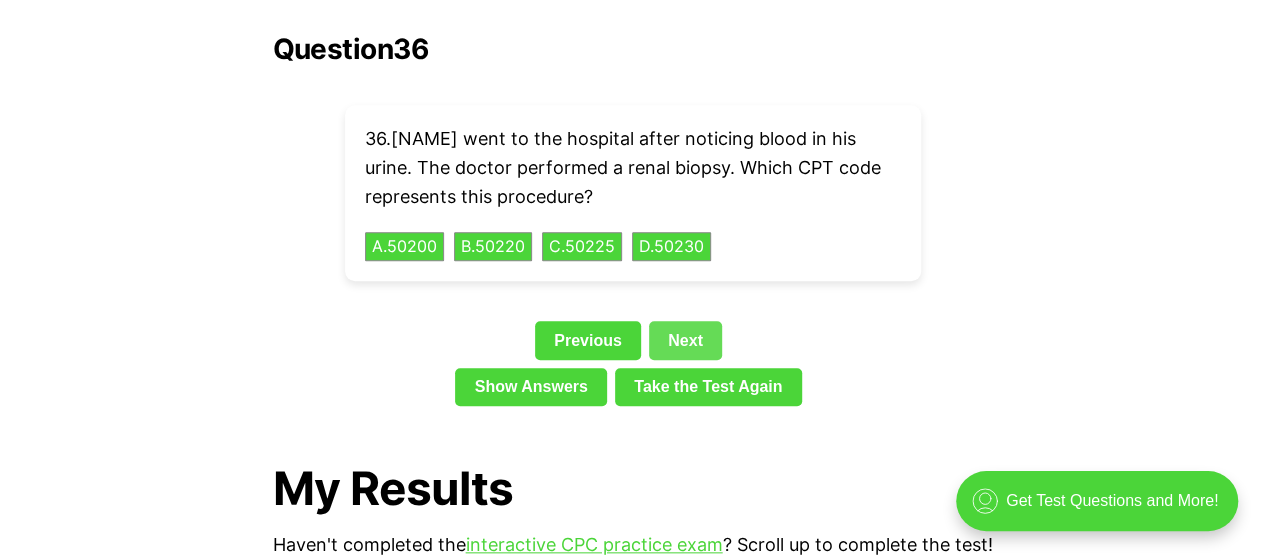 click on "Next" at bounding box center (685, 340) 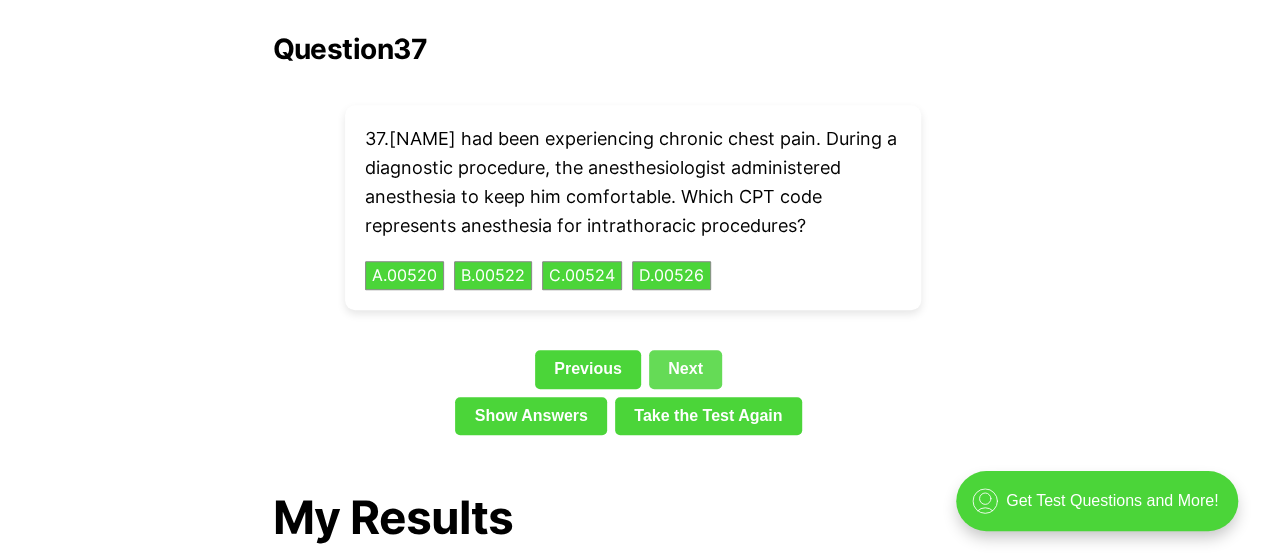 click on "Next" at bounding box center (685, 369) 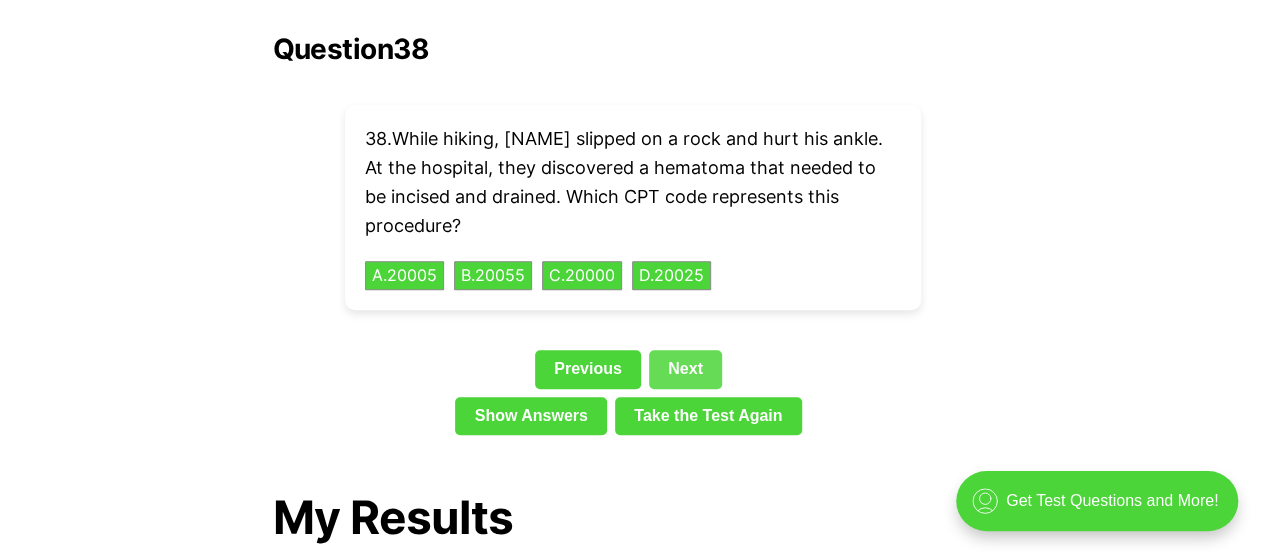 click on "Next" at bounding box center [685, 369] 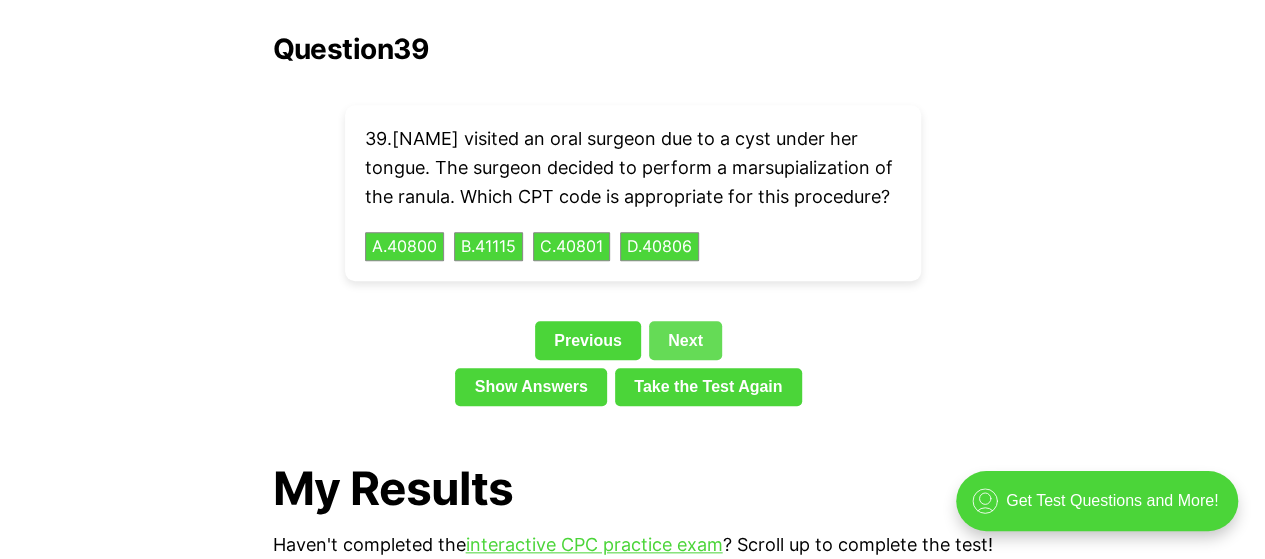 click on "Next" at bounding box center [685, 340] 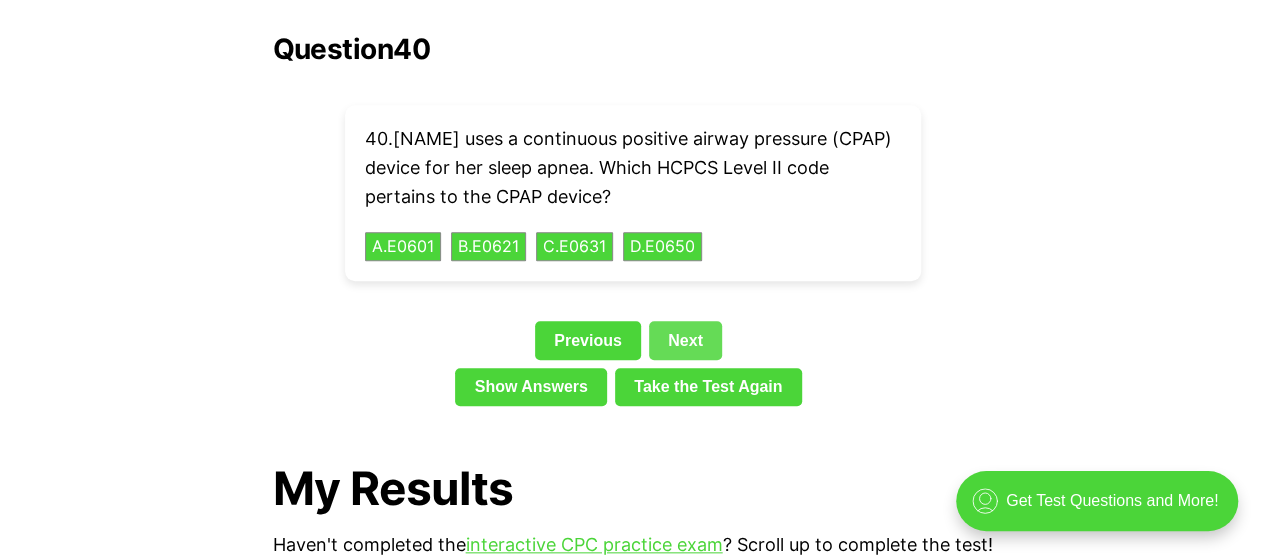 click on "Next" at bounding box center [685, 340] 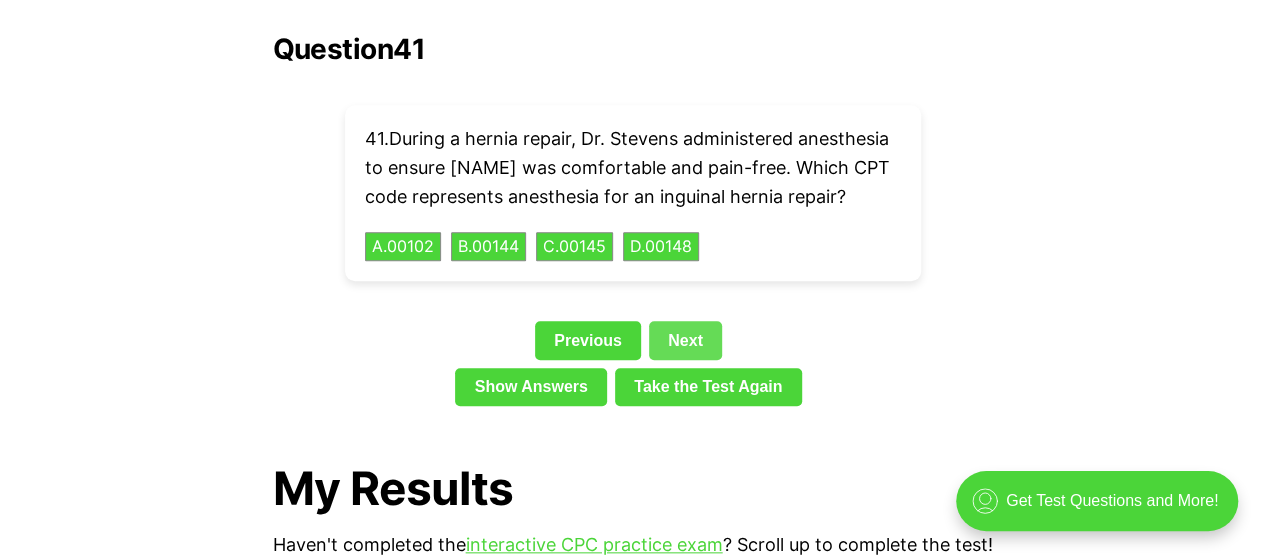 click on "Next" at bounding box center (685, 340) 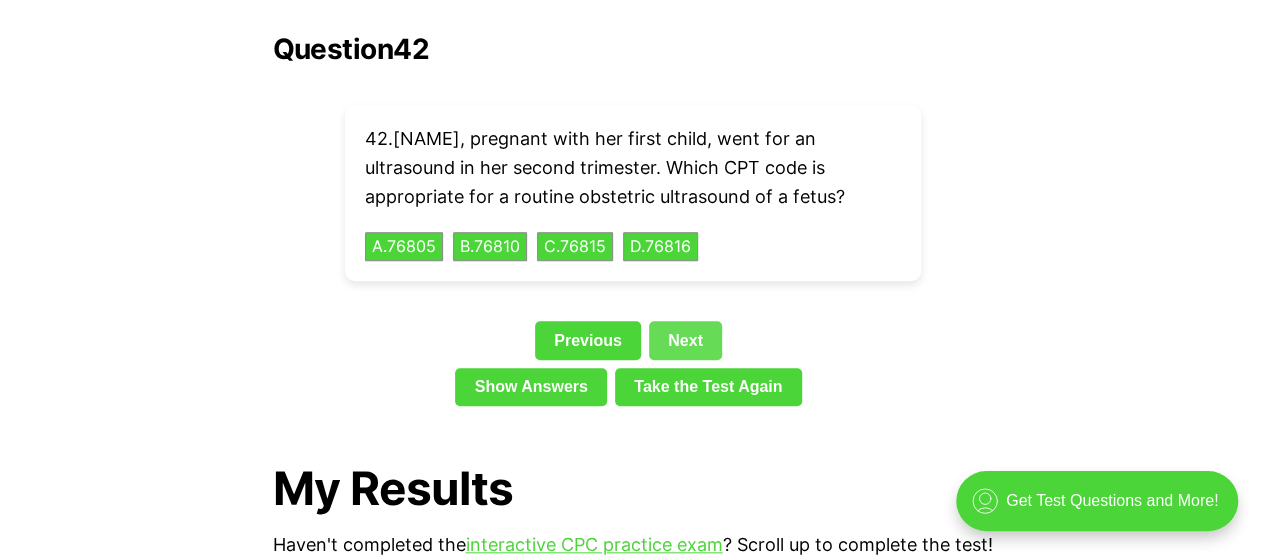 click on "Next" at bounding box center [685, 340] 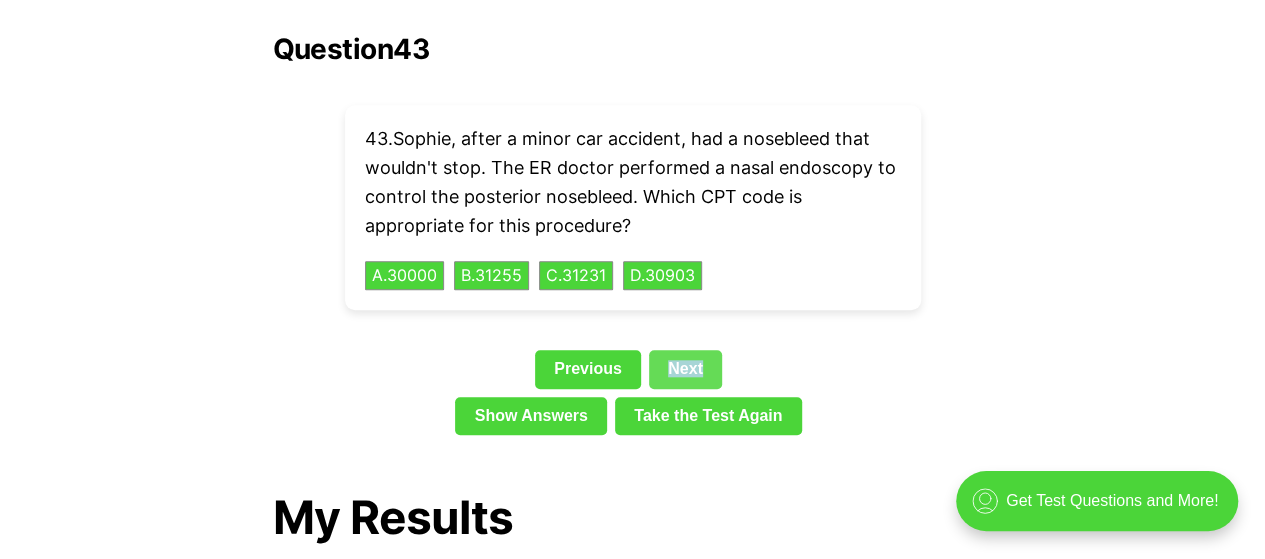 click on "Question  43 43 .  [NAME], after a minor car accident, had a nosebleed that wouldn't stop. The ER doctor performed a nasal endoscopy to control the posterior nosebleed. Which CPT code is appropriate for this procedure? A .  30000 B .  31255 C .  31231 D .  30903 Previous Next Show Answers Take the Test Again" at bounding box center (633, 238) 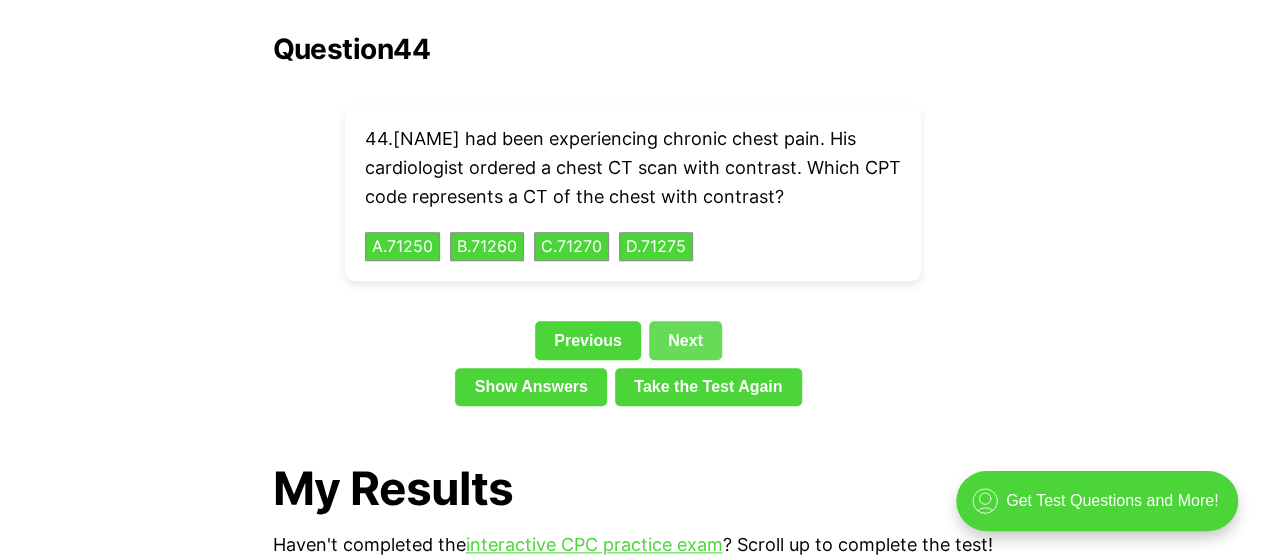 click on "Next" at bounding box center (685, 340) 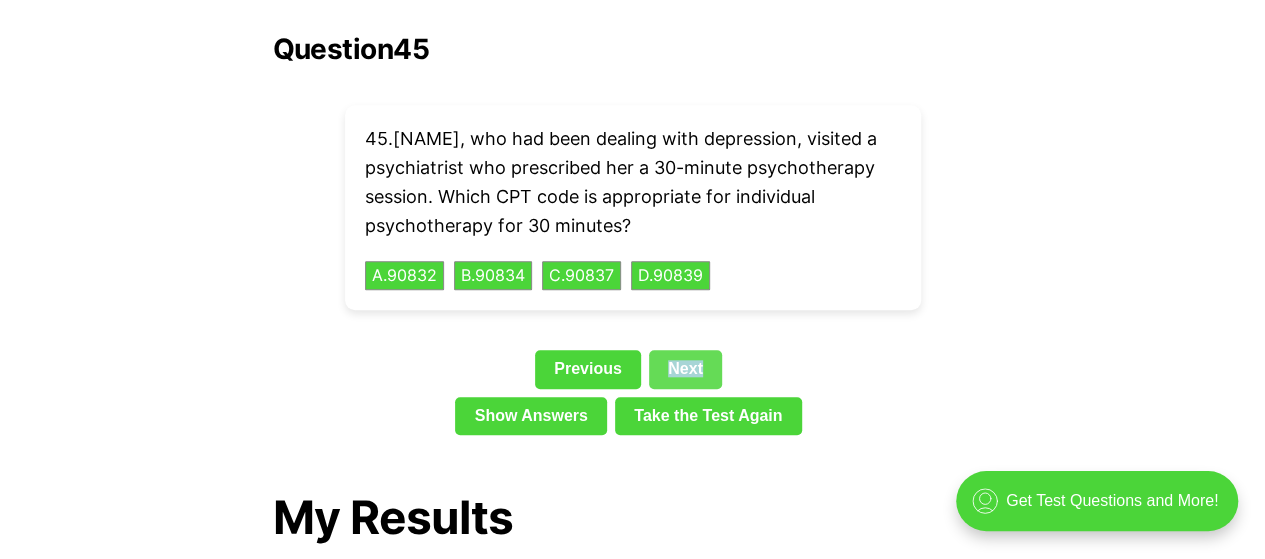 click on "Question  45 45 .  [NAME], who had been dealing with depression, visited a psychiatrist who prescribed her a 30-minute psychotherapy session. Which CPT code is appropriate for individual psychotherapy for 30 minutes? A .  90832 B .  90834 C .  90837 D .  90839 Previous Next Show Answers Take the Test Again" at bounding box center (633, 238) 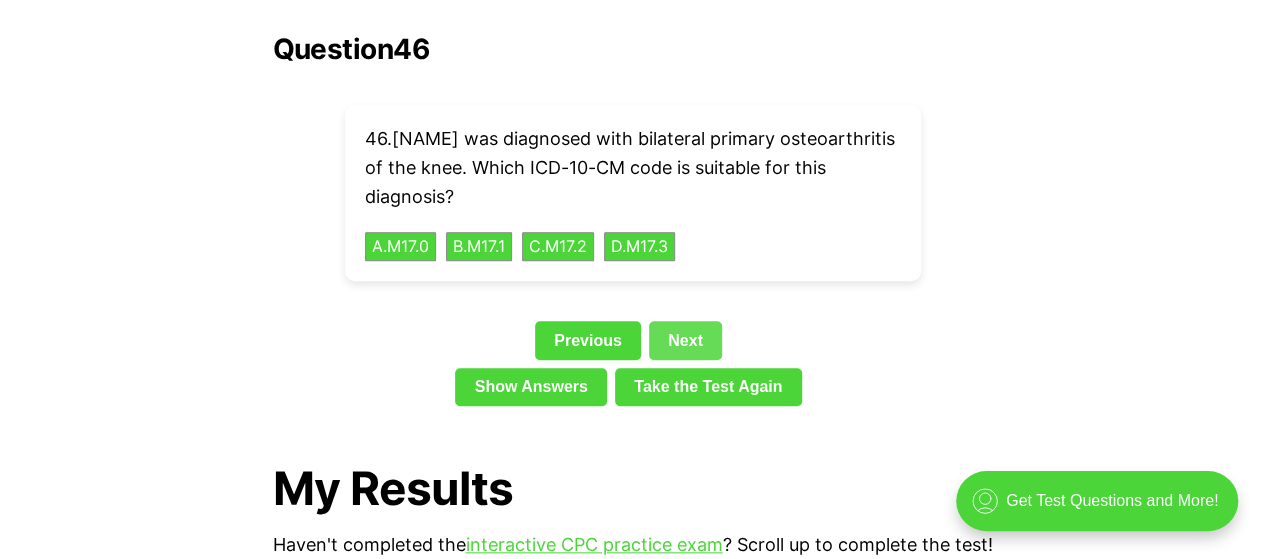 click on "Next" at bounding box center (685, 340) 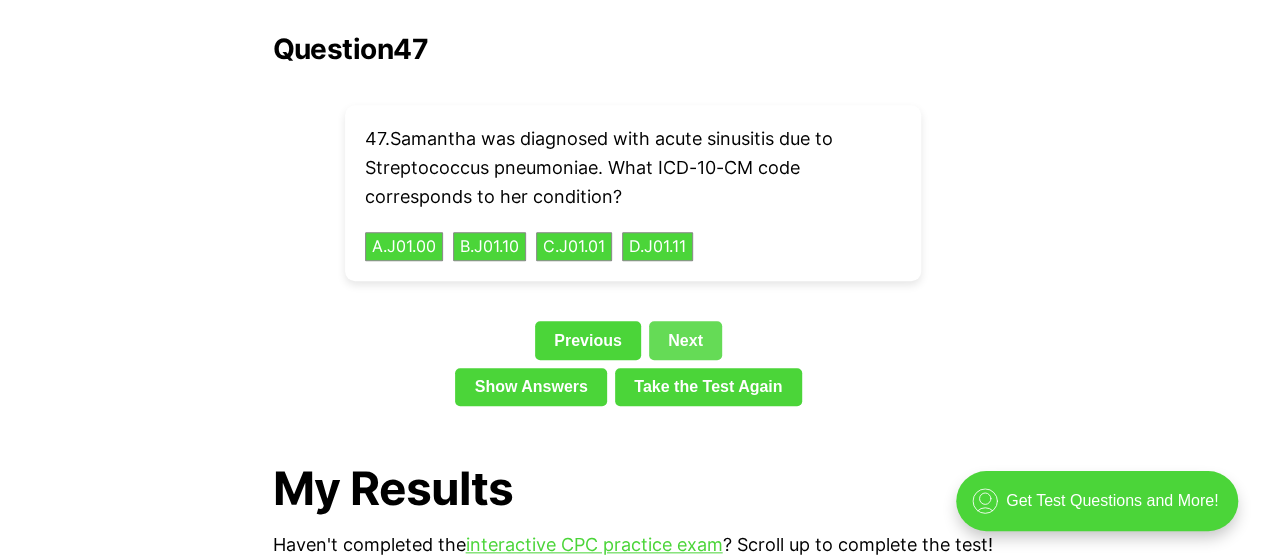 click on "Next" at bounding box center [685, 340] 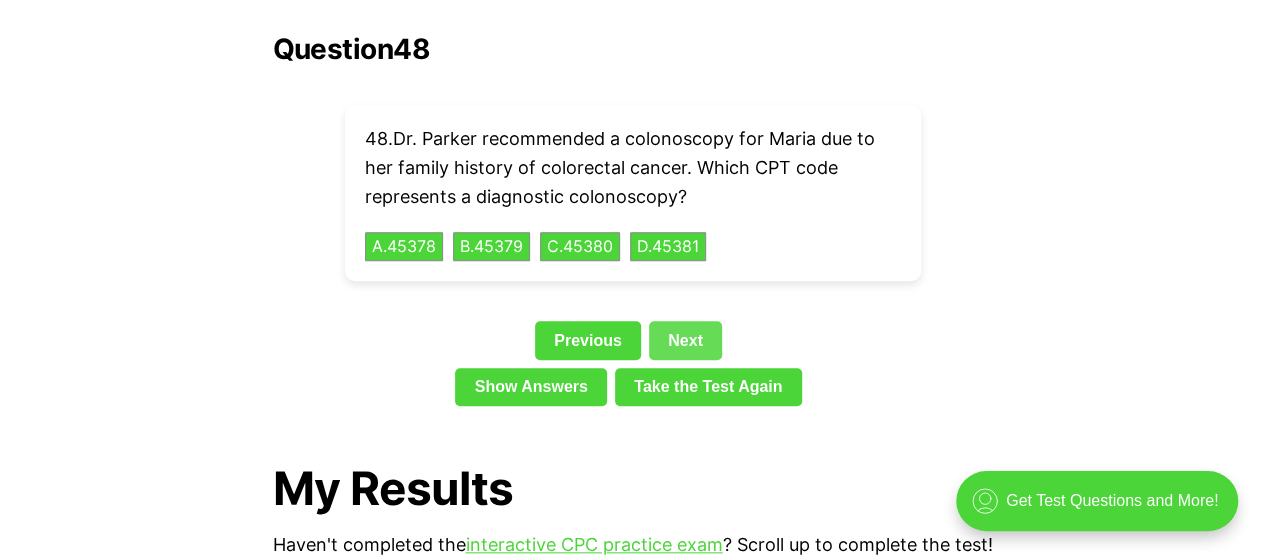 click on "Next" at bounding box center (685, 340) 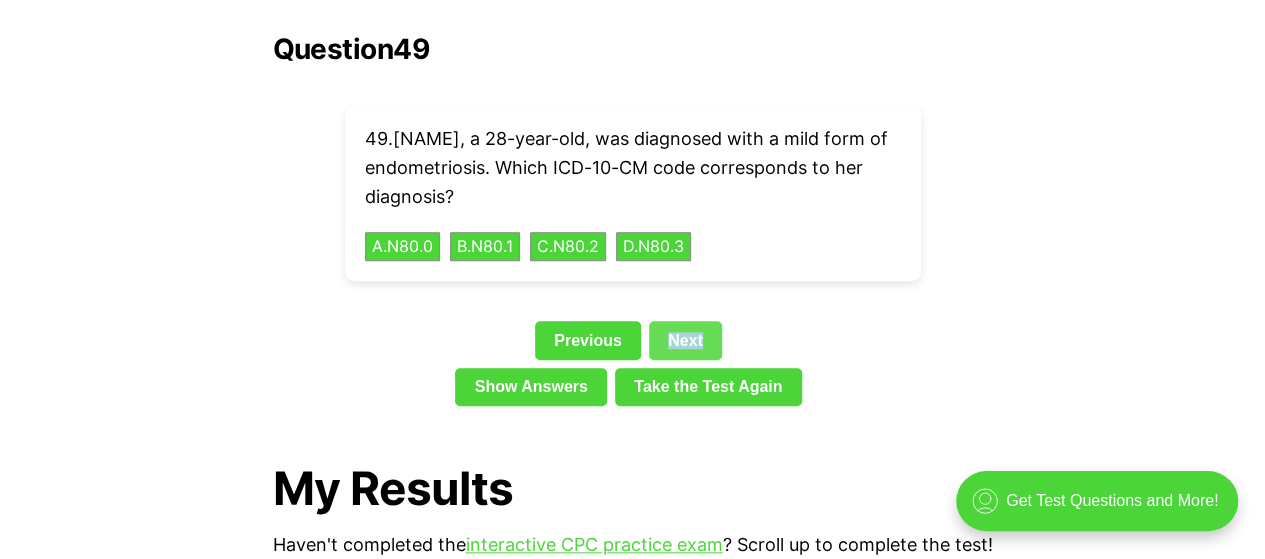 click on "Next" at bounding box center [685, 340] 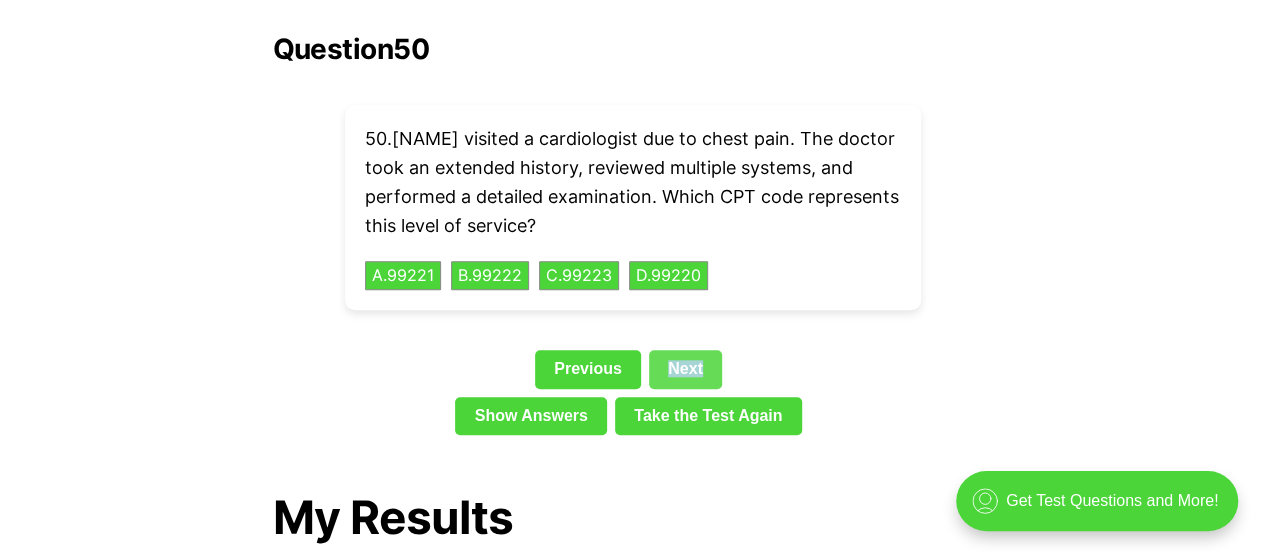 click on "Next" at bounding box center [685, 369] 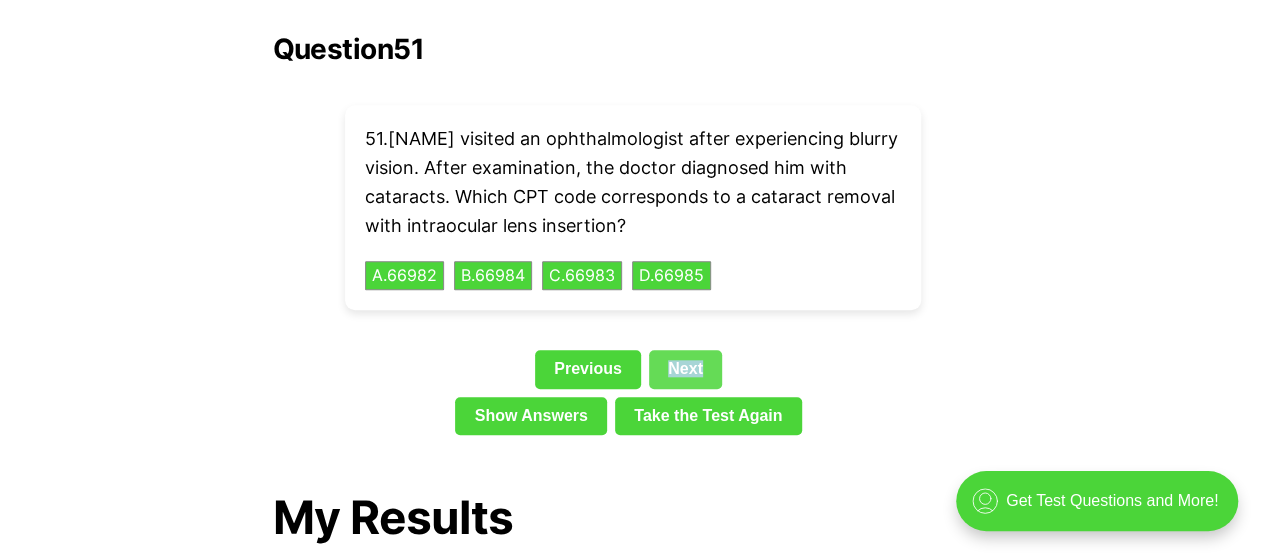 click on "Next" at bounding box center [685, 369] 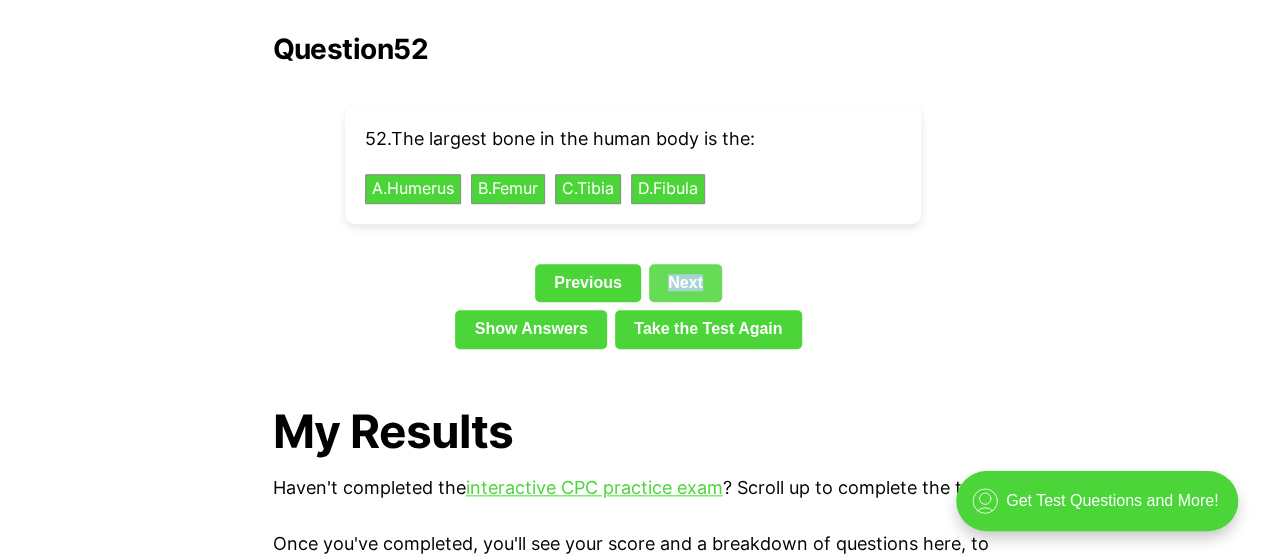 click on "Next" at bounding box center (685, 283) 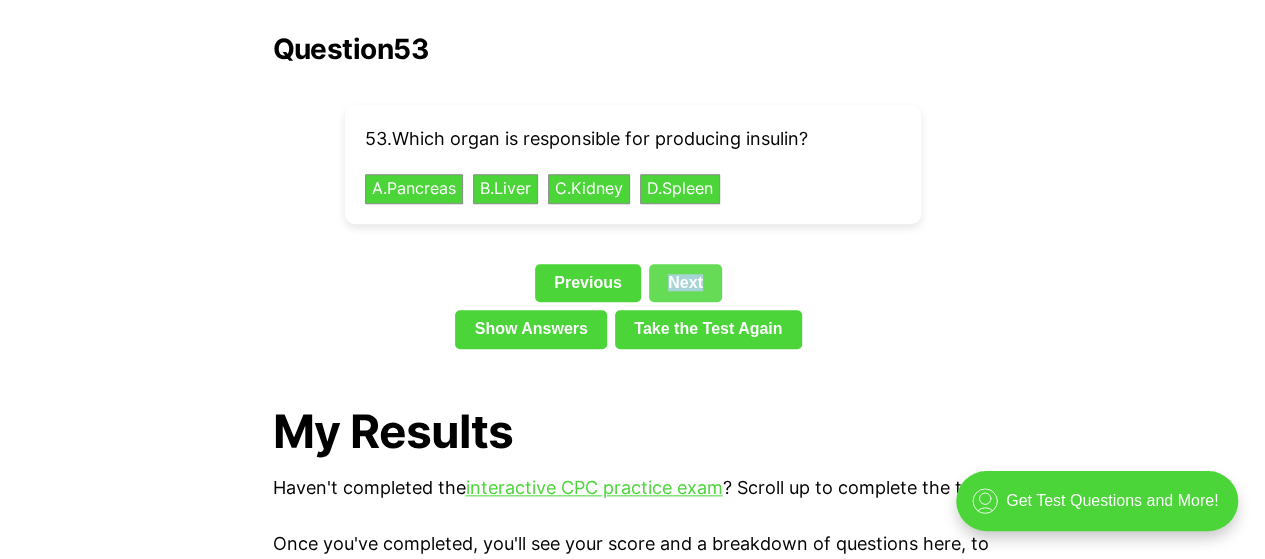 click on "Next" at bounding box center (685, 283) 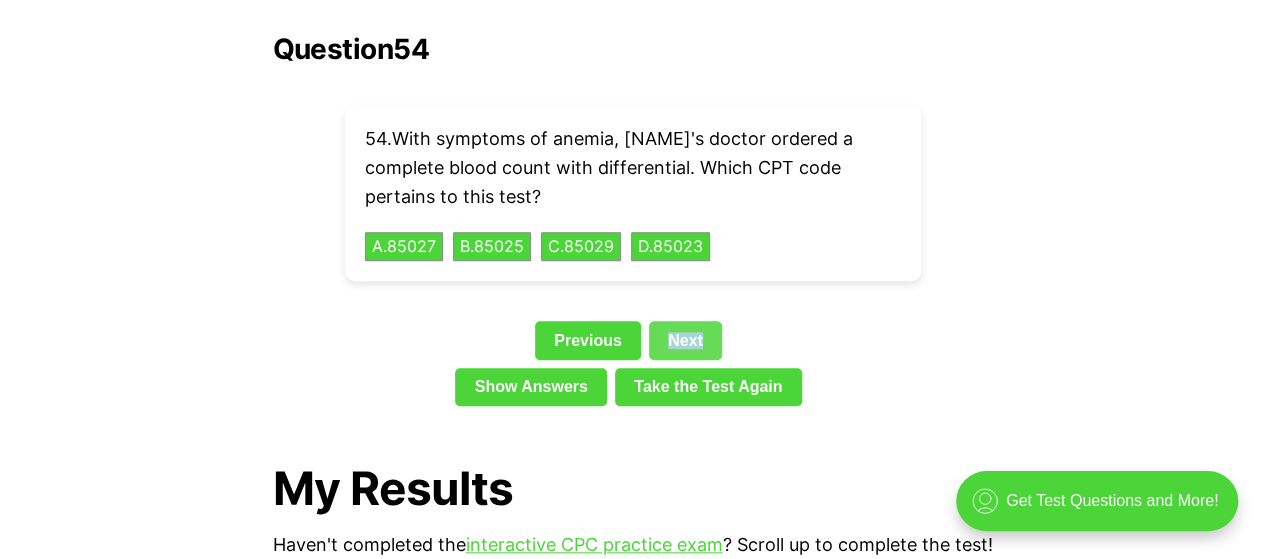 click on "Next" at bounding box center (685, 340) 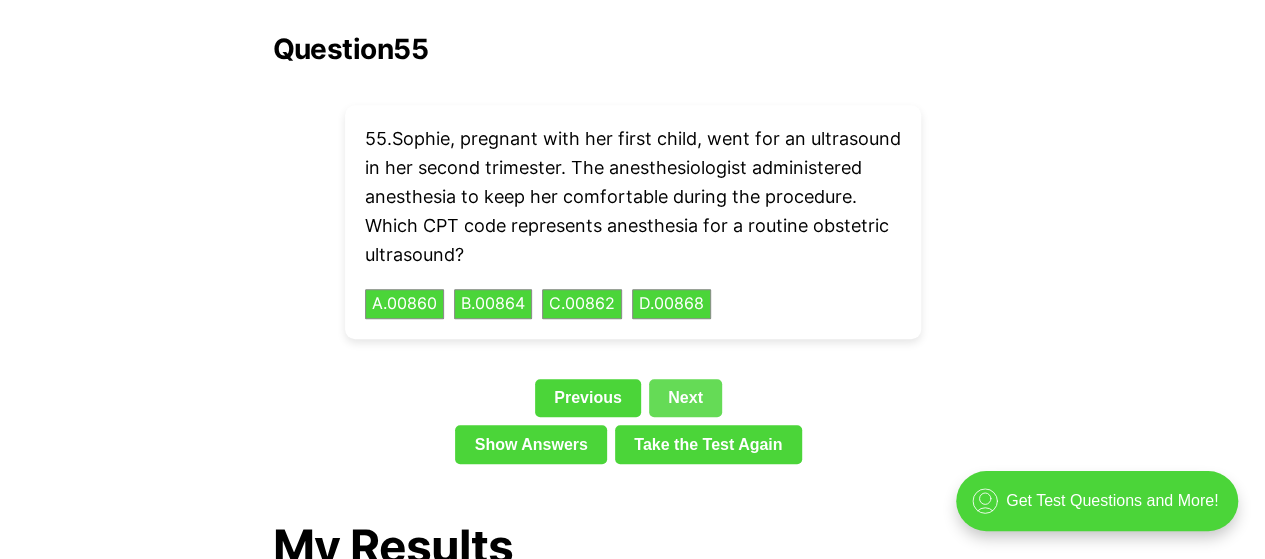 click on "55 .  [NAME], pregnant with her first child, went for an ultrasound in her second trimester. The anesthesiologist administered anesthesia to keep her comfortable during the procedure. Which CPT code represents anesthesia for a routine obstetric ultrasound? A .  00860 B .  00864 C .  00862 D .  00868" at bounding box center (633, 222) 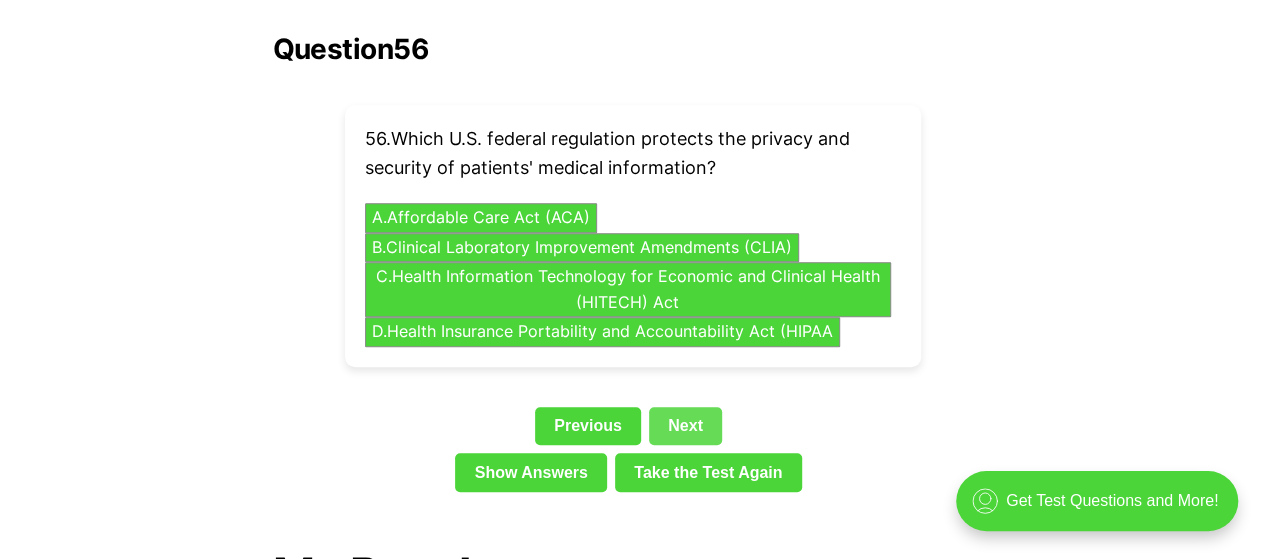 click on "Next" at bounding box center (685, 426) 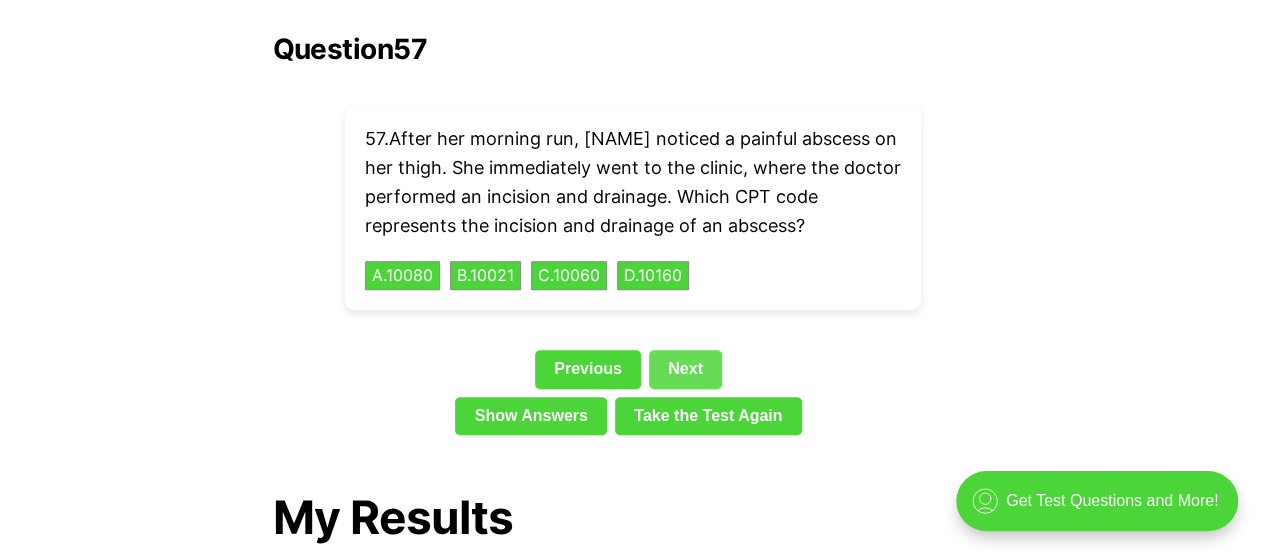 click on "Next" at bounding box center (685, 369) 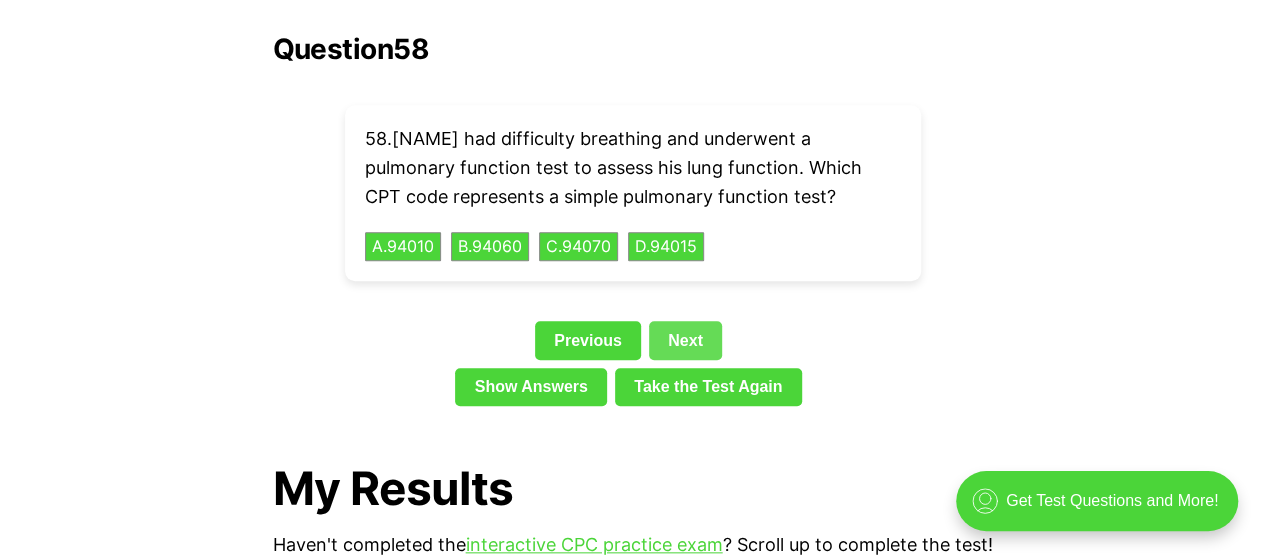 click on "Next" at bounding box center [685, 340] 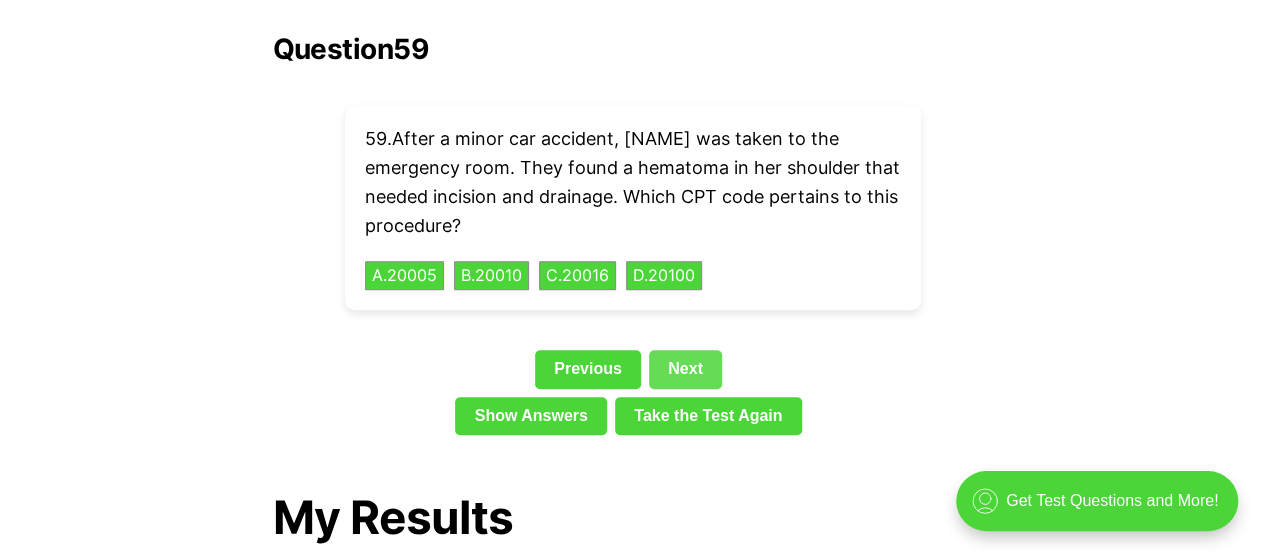 click on "Next" at bounding box center [685, 369] 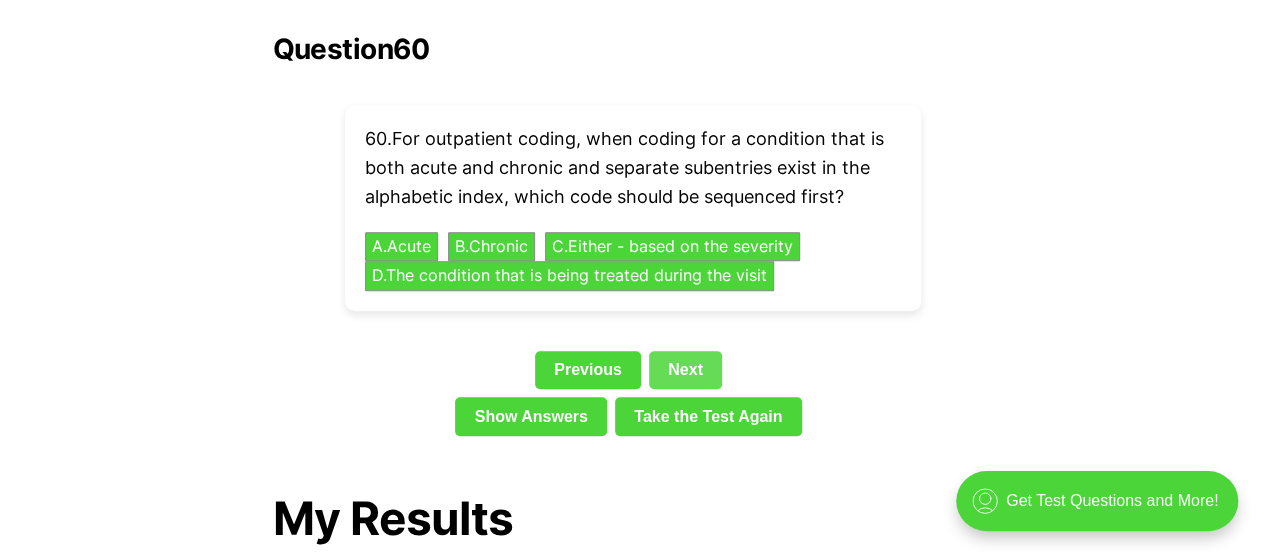 click on "Next" at bounding box center (685, 370) 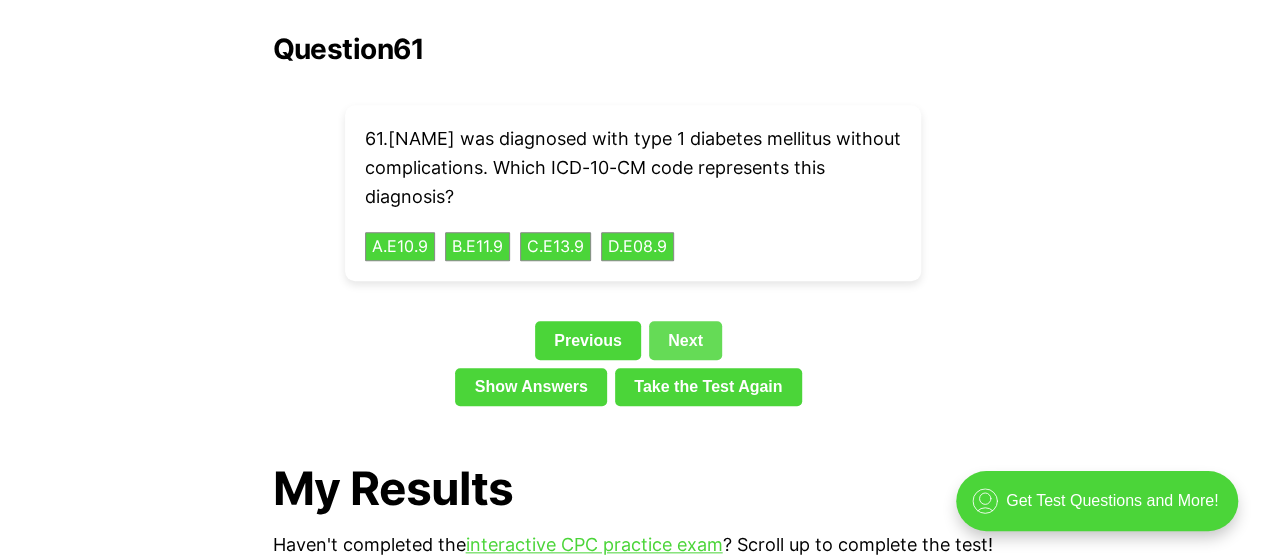 click on "Next" at bounding box center (685, 340) 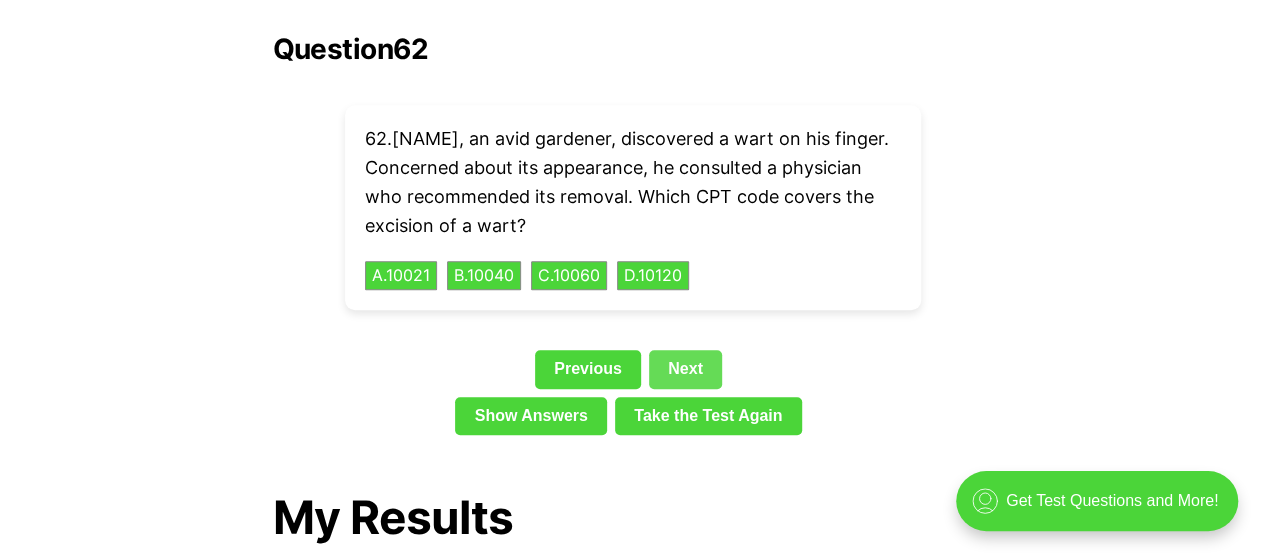click on "Next" at bounding box center (685, 369) 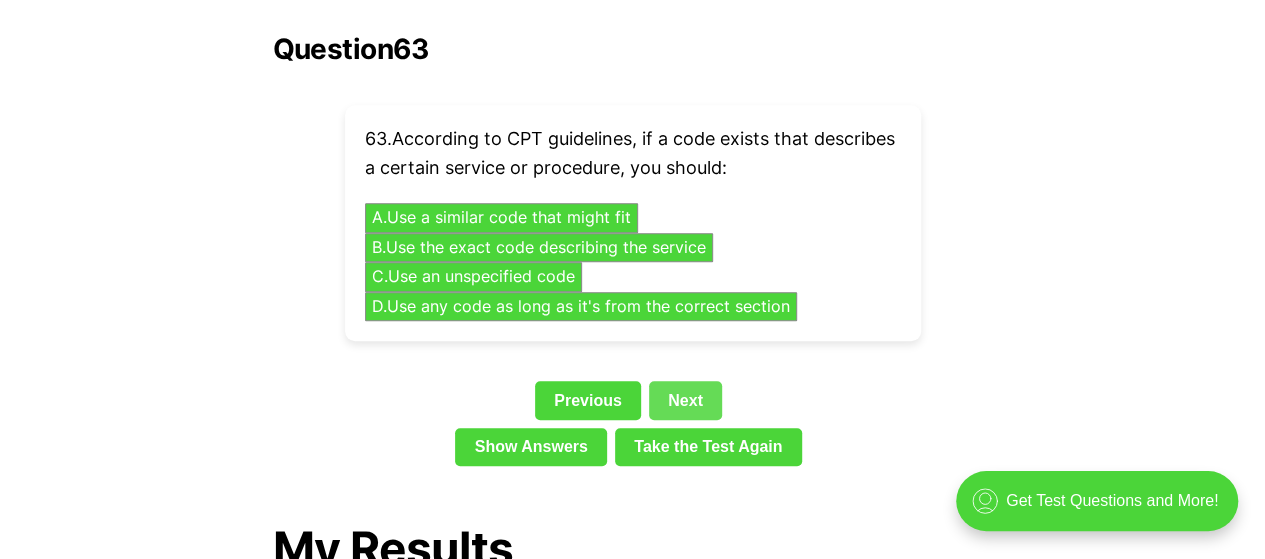 click on "Next" at bounding box center [685, 400] 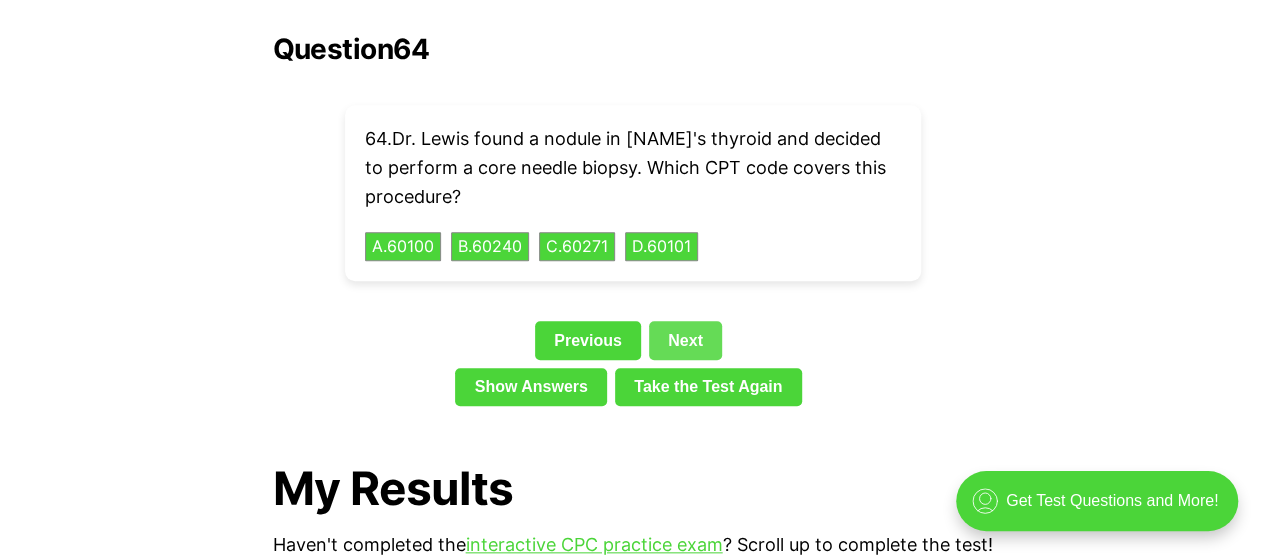 click on "Next" at bounding box center [685, 340] 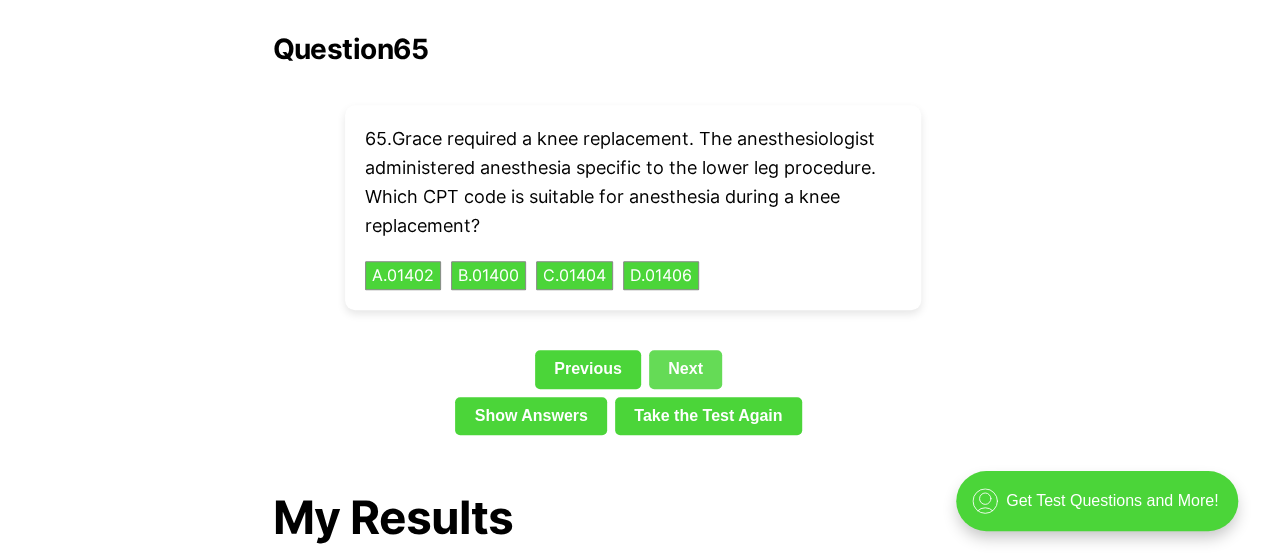 click on "Next" at bounding box center [685, 369] 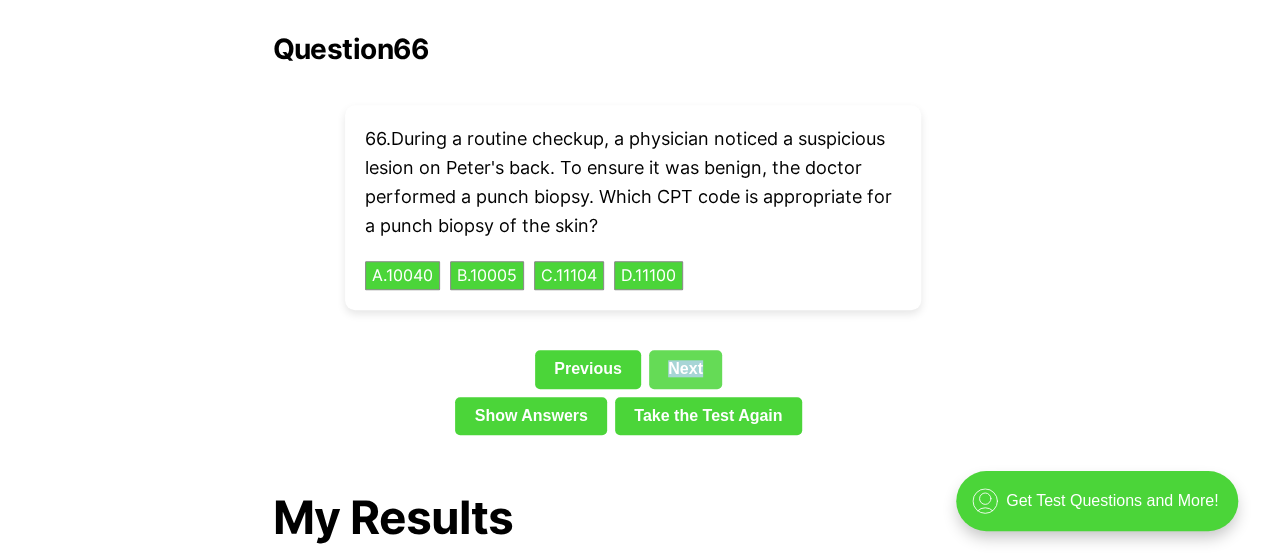click on "Next" at bounding box center [685, 369] 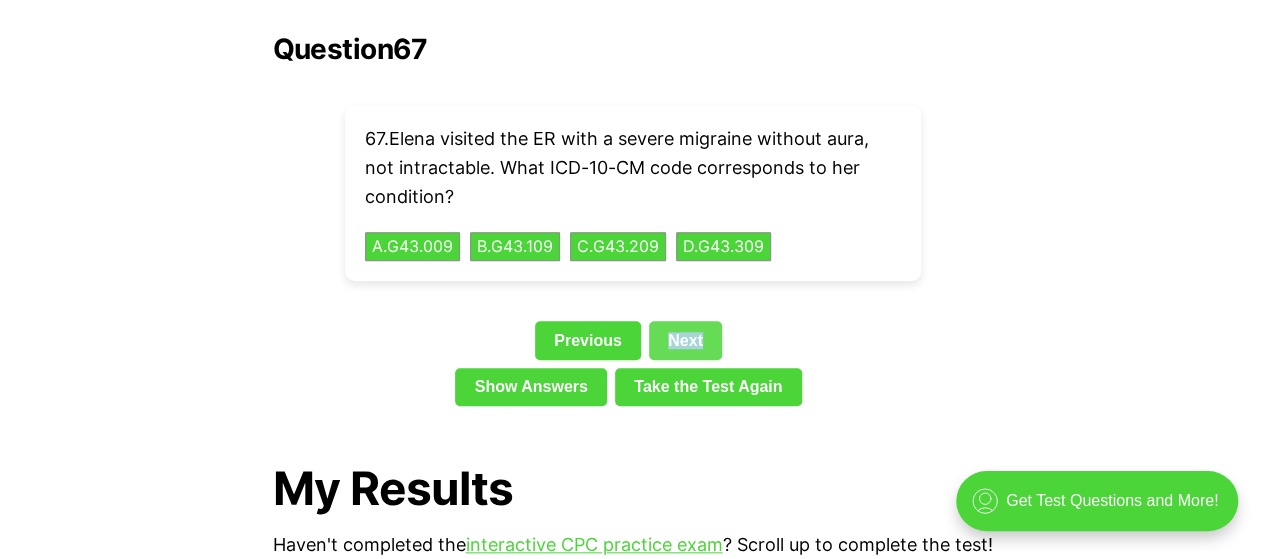 click on "Next" at bounding box center [685, 340] 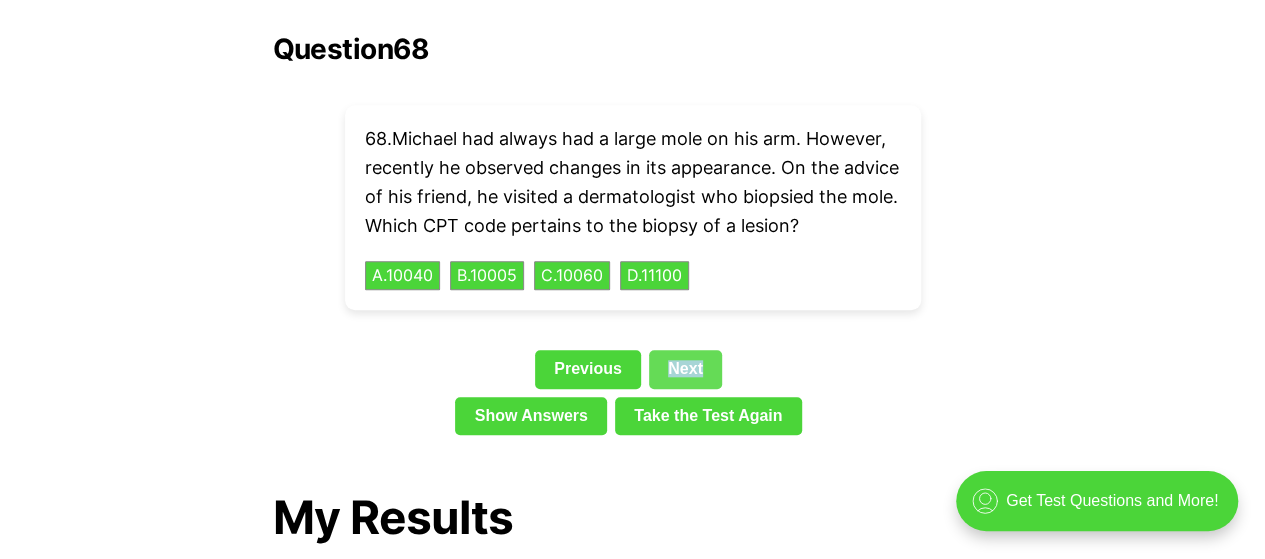 click on "Next" at bounding box center (685, 369) 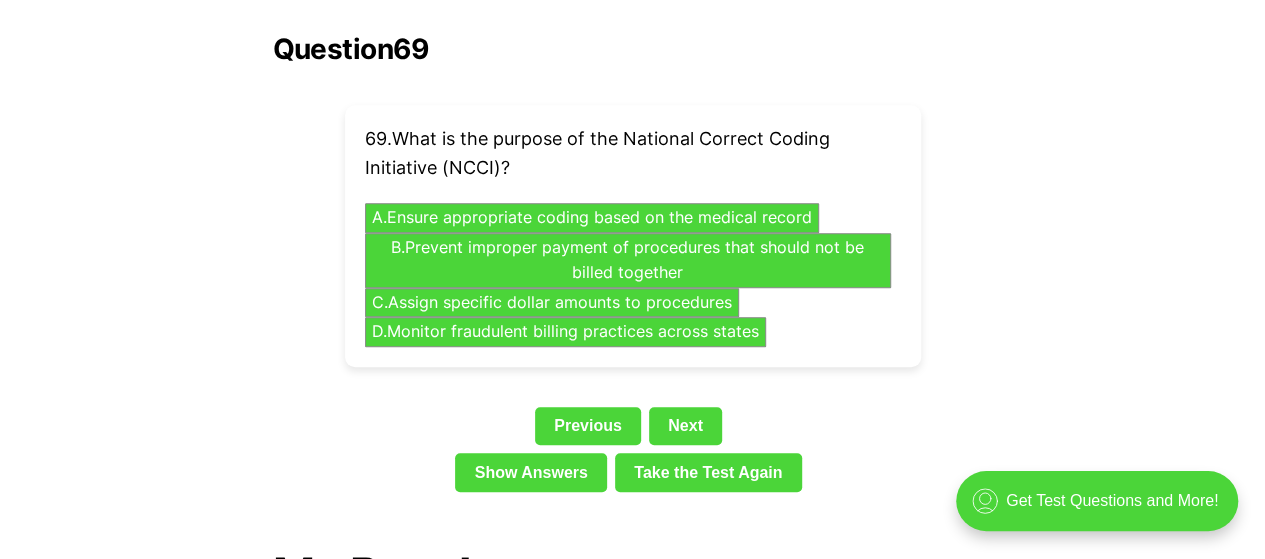 click on "69 .  What is the purpose of the National Correct Coding Initiative (NCCI)? A .  Ensure appropriate coding based on the medical record B .  Prevent improper payment of procedures that should not be billed together C .  Assign specific dollar amounts to procedures D .  Monitor fraudulent billing practices across states" at bounding box center [633, 236] 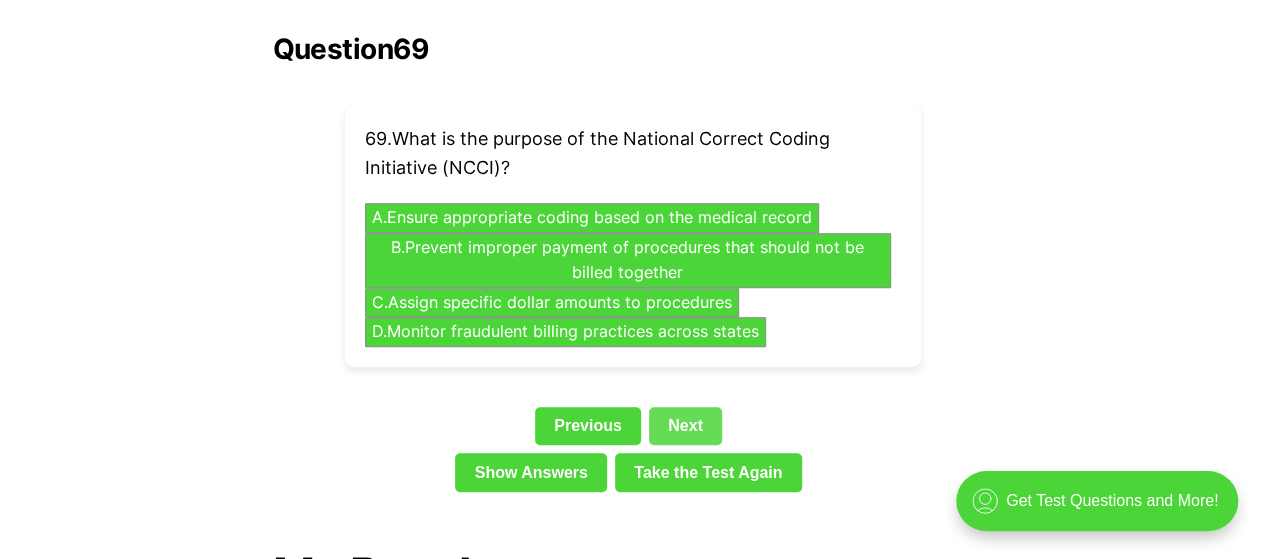 click on "Next" at bounding box center (685, 426) 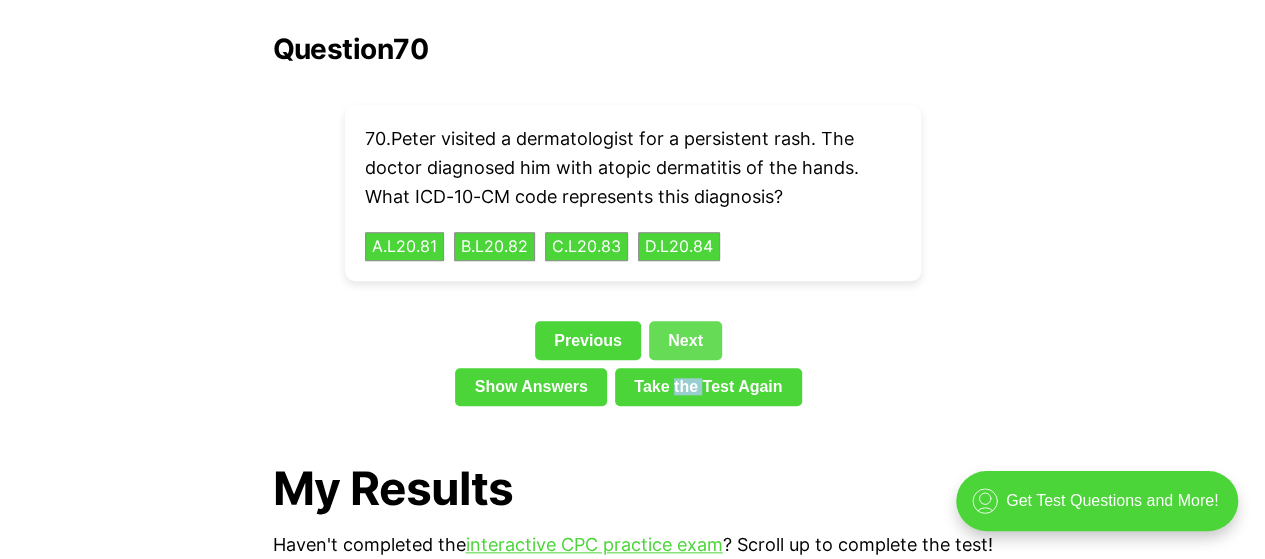 click on "💡 Heads up! Our practice exams have been updated for 2025. Check out our free, full-length  interactive CPC exam  here.  It contains 100 all-new questions, all with explanations, and saves your progress, so you can take a break and come back later. Click  here  to get started now! Welcome to our first full-length, free CPC practice exam! We've designed this test to be as close to the AAPC exam as possible, to help you get the most realistic and helpful practice and feedback possible.  Read on to learn how to use it for best results, or click here to  skip down to the test questions  and get started. Or, download the exam as a PDF below: CPC Practice Test #1 - PDF Click here to download the practice test as a PDF! [PDF] CPC Practice Test #1 - MedicalCodingAce.pdf 284 KB .a{fill:none;stroke:currentColor;stroke-linecap:round;stroke-linejoin:round;stroke-width:1.5px;} download-circle The CPC Exam has 100 questions from 17 categories CPT 10000 - Integumentary System (Skin, nails, hair) Anesthesia" at bounding box center (632, -1021) 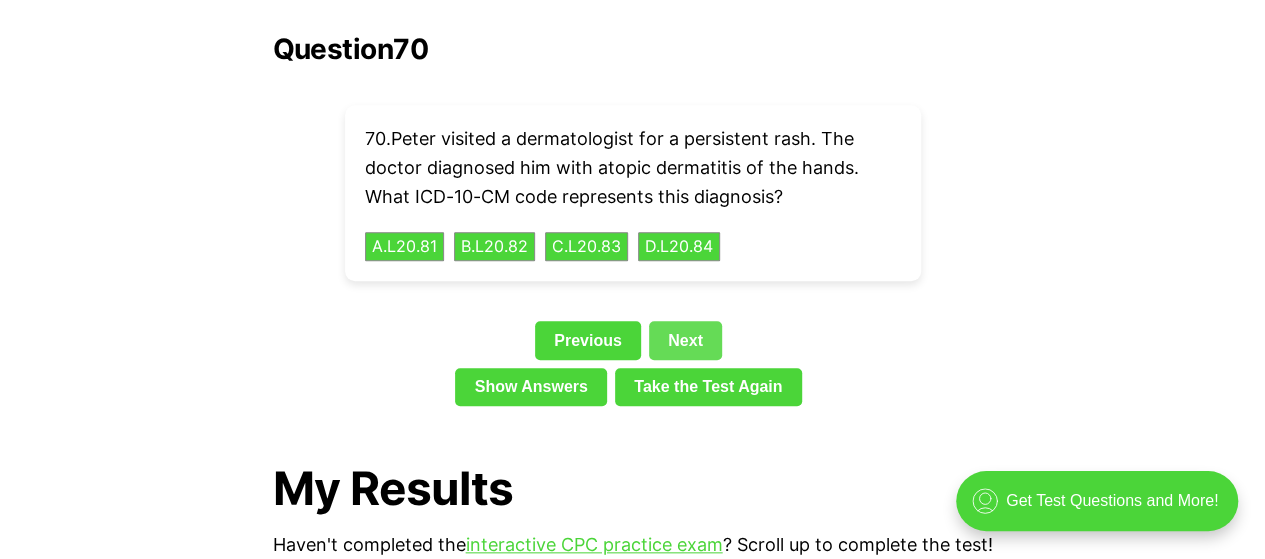 click on "Next" at bounding box center [685, 340] 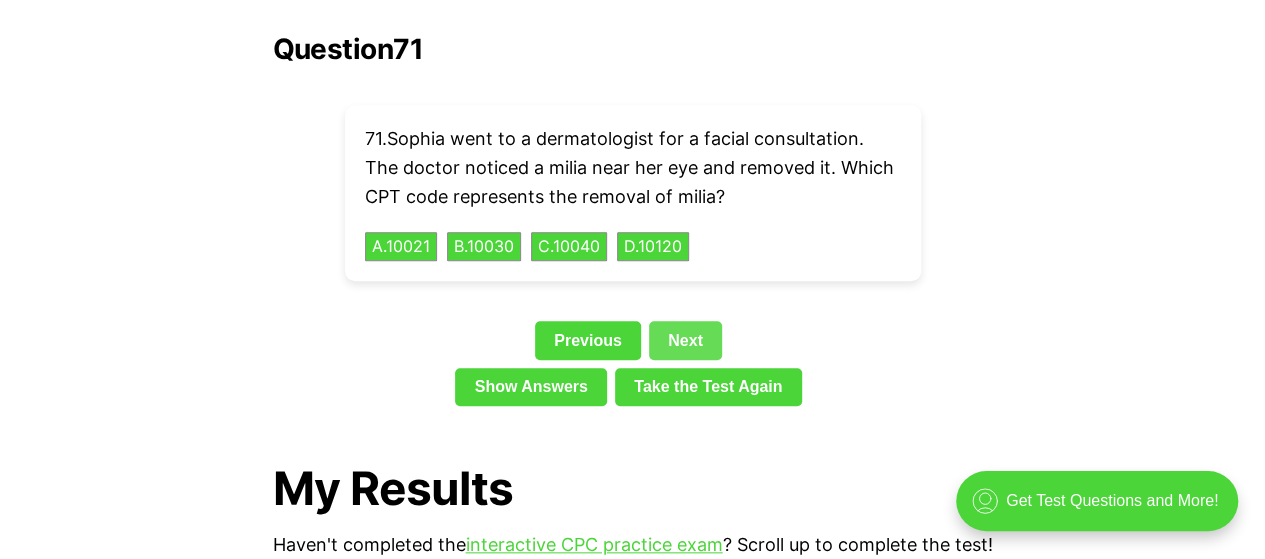 click on "Next" at bounding box center (685, 340) 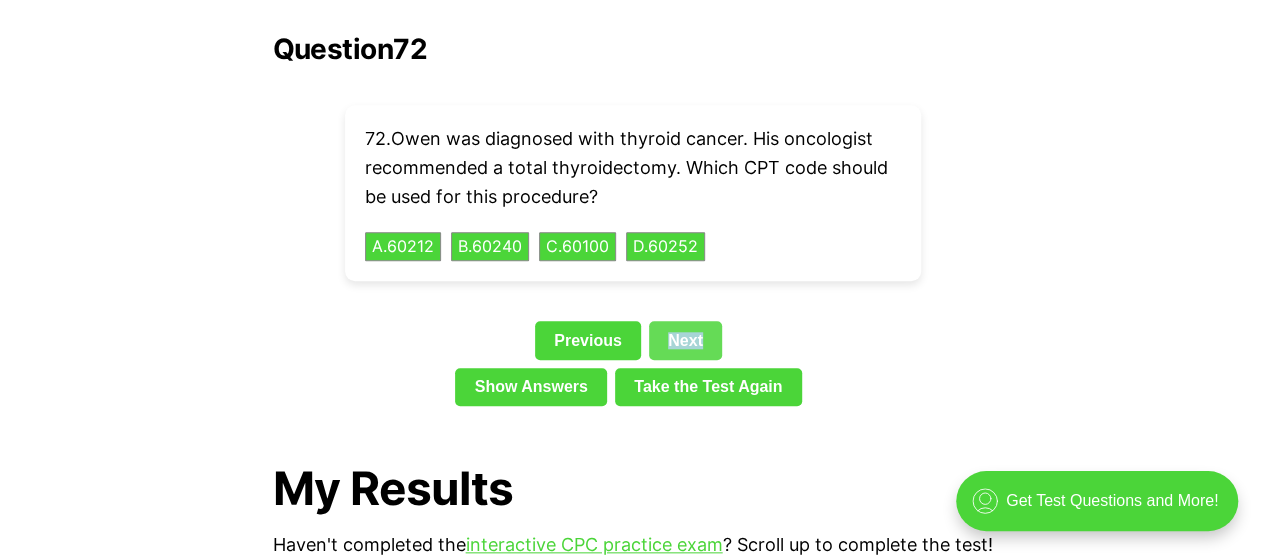 click on "Next" at bounding box center (685, 340) 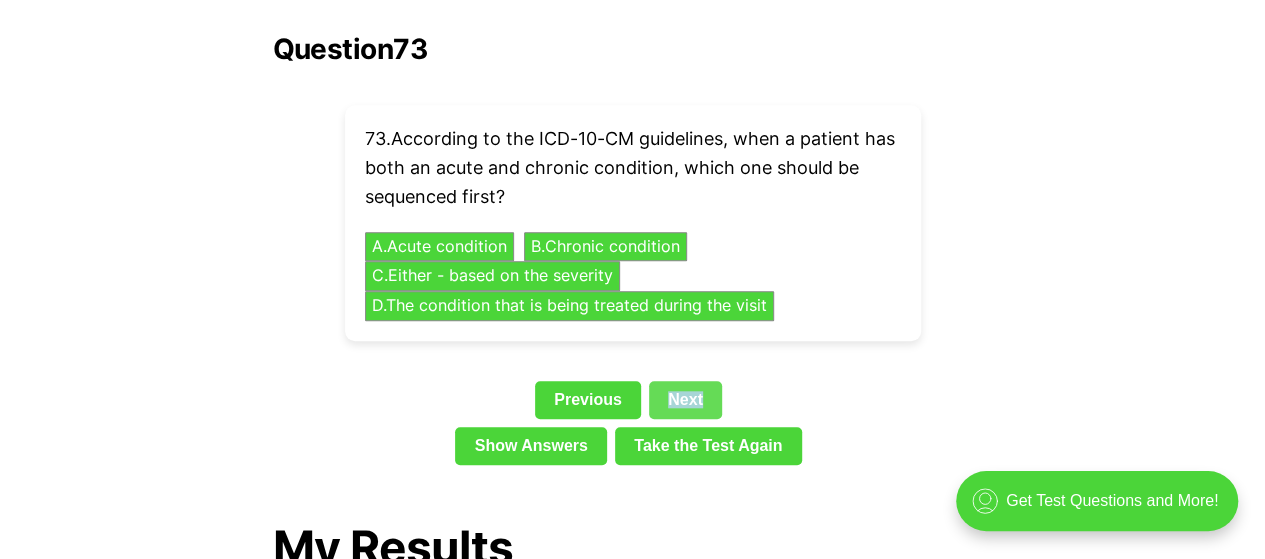 click on "Next" at bounding box center [685, 400] 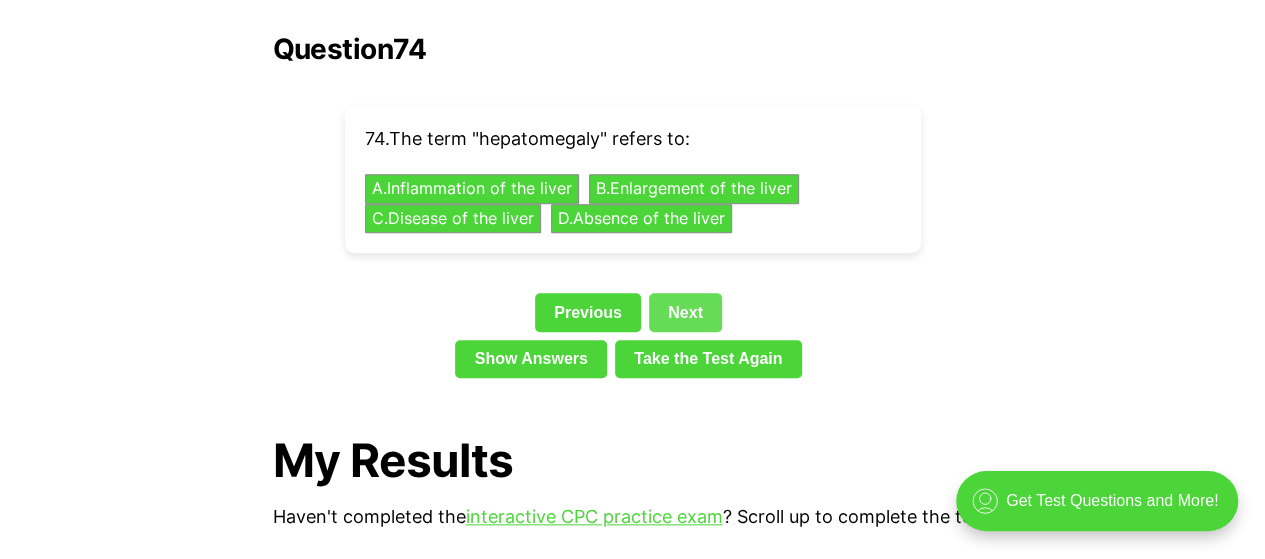 click on "Next" at bounding box center [685, 312] 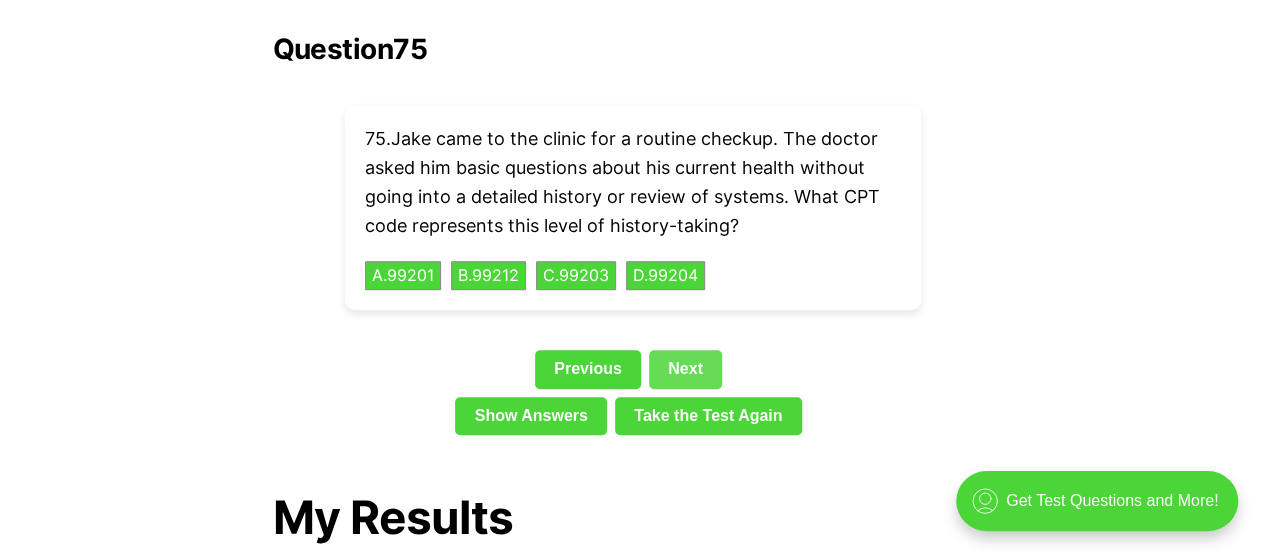 click on "Next" at bounding box center (685, 369) 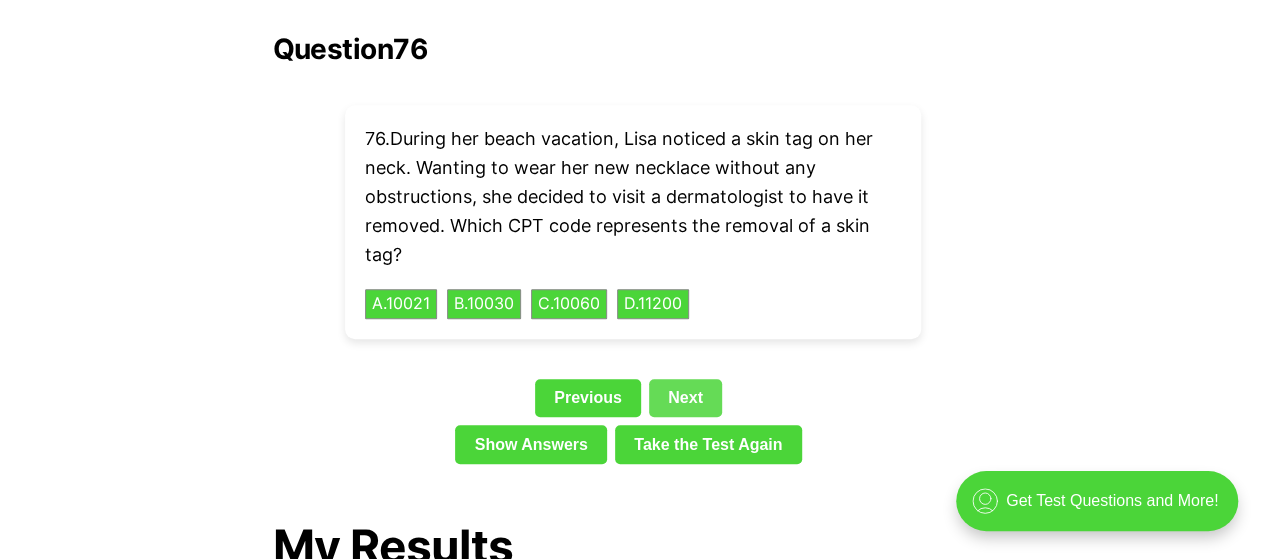 click on "Next" at bounding box center (685, 398) 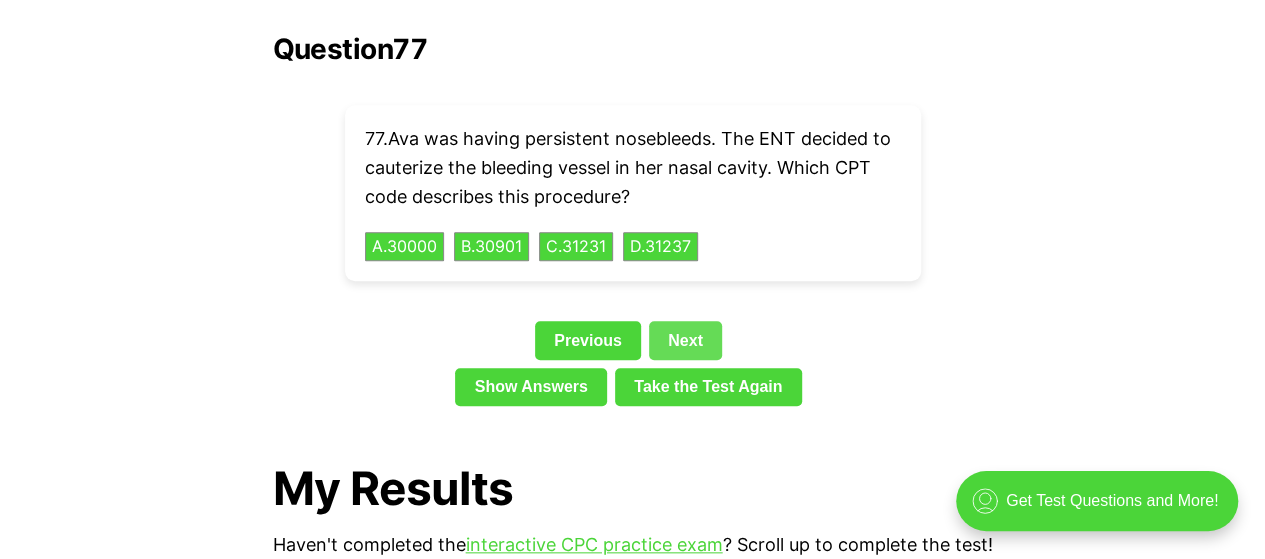click on "Next" at bounding box center [685, 340] 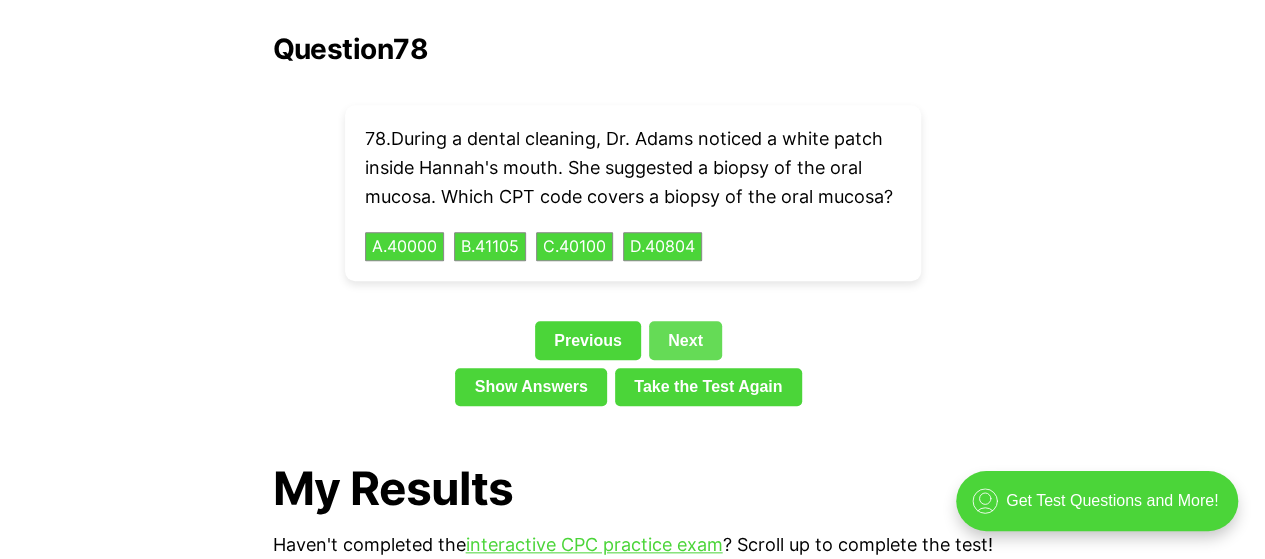click on "Next" at bounding box center [685, 340] 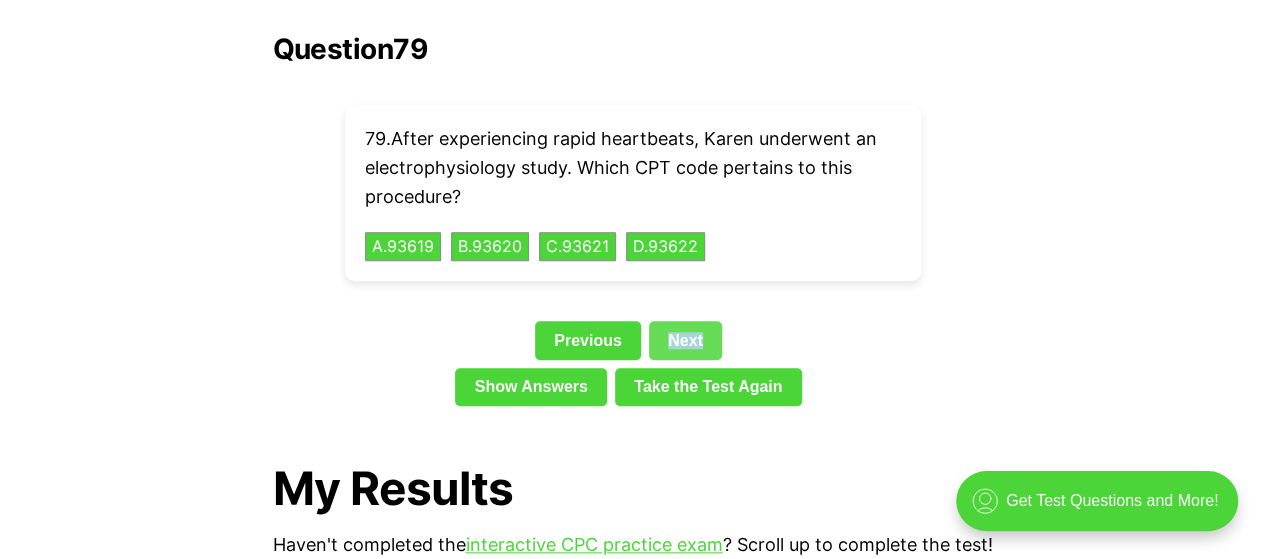 click on "Next" at bounding box center [685, 340] 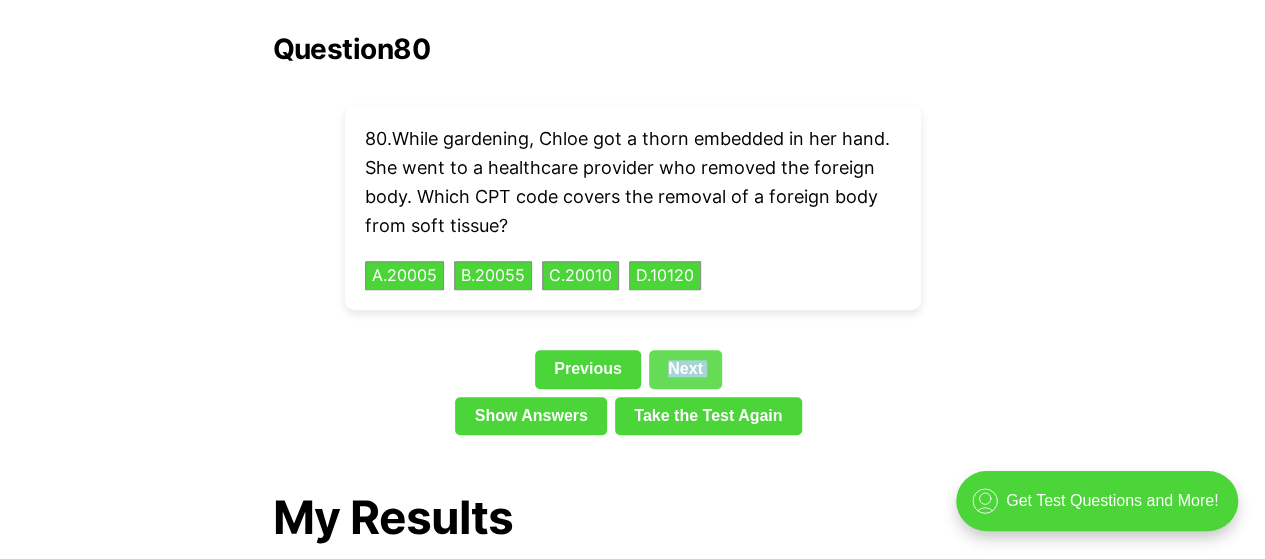 click on "Next" at bounding box center (685, 369) 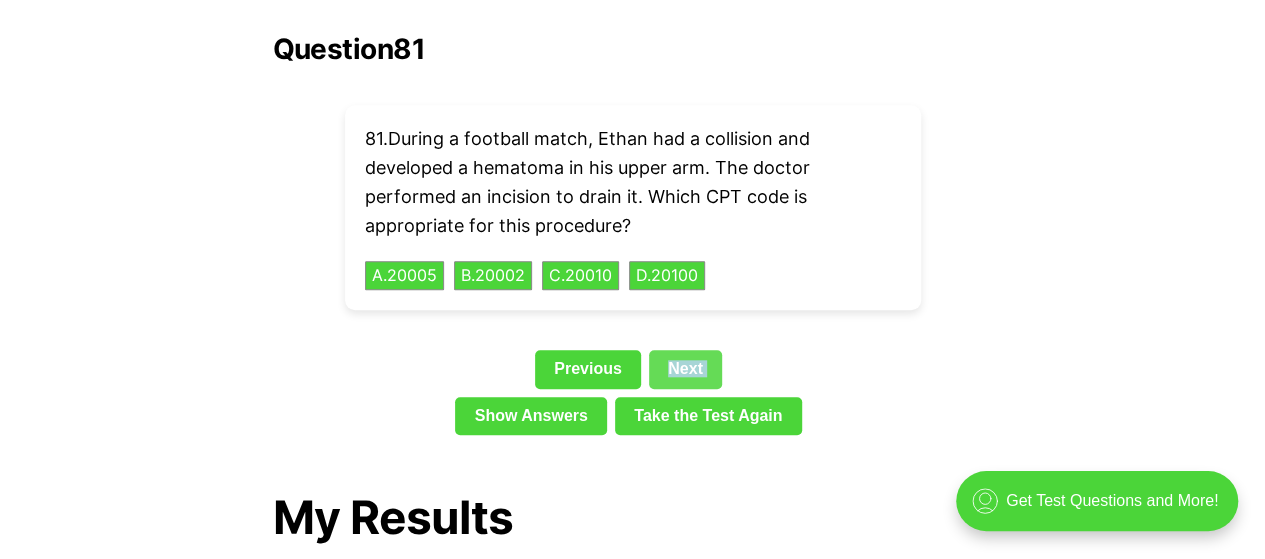 click on "Next" at bounding box center [685, 369] 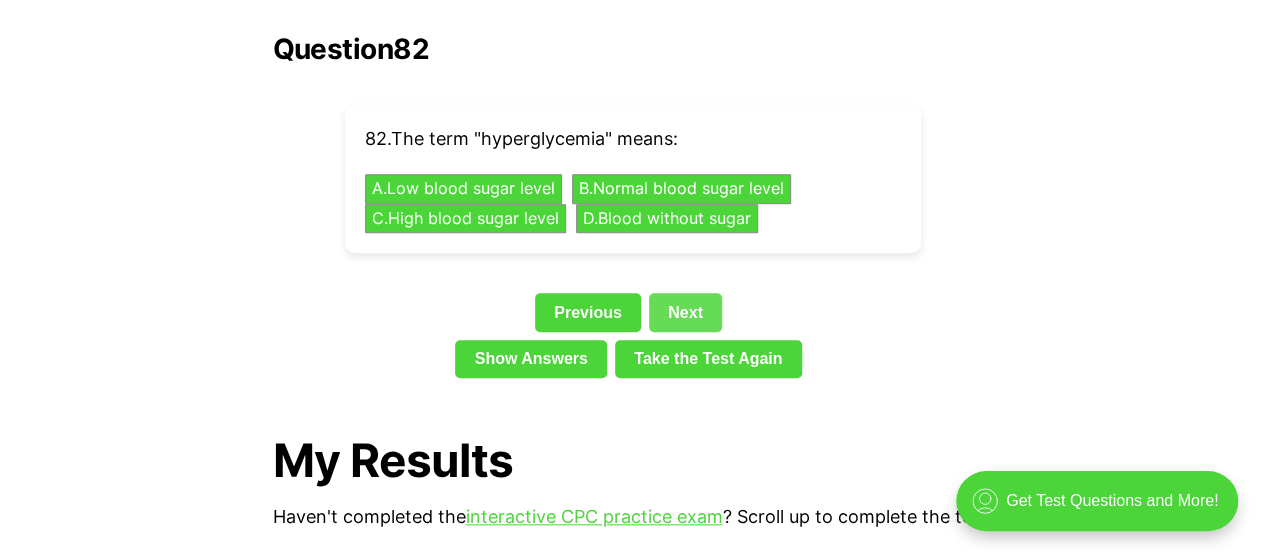 click on "Next" at bounding box center (685, 312) 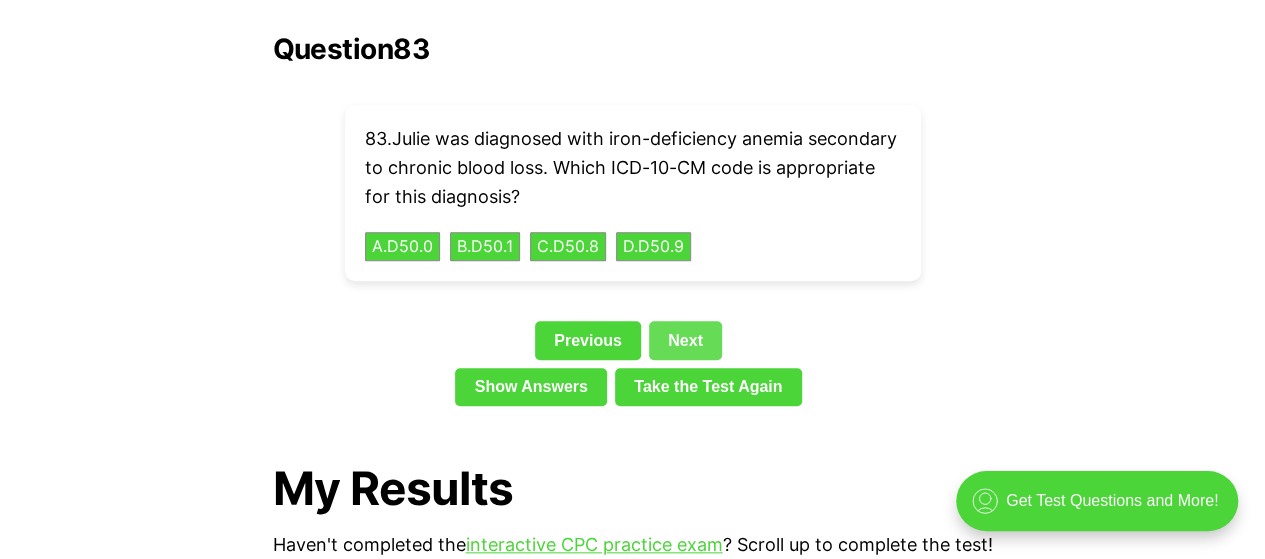 click on "Next" at bounding box center (685, 340) 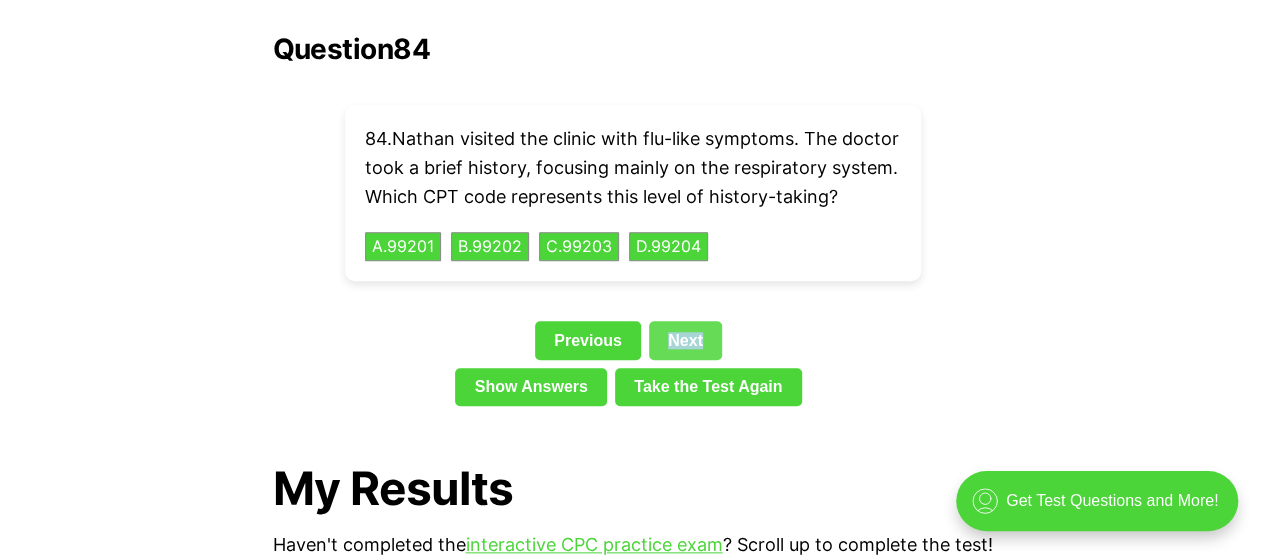 click on "Question  84 84 .  Nathan visited the clinic with flu-like symptoms. The doctor took a brief history, focusing mainly on the respiratory system. Which CPT code represents this level of history-taking? A .  99201 B .  99202 C .  99203 D .  99204 Previous Next Show Answers Take the Test Again" at bounding box center [633, 223] 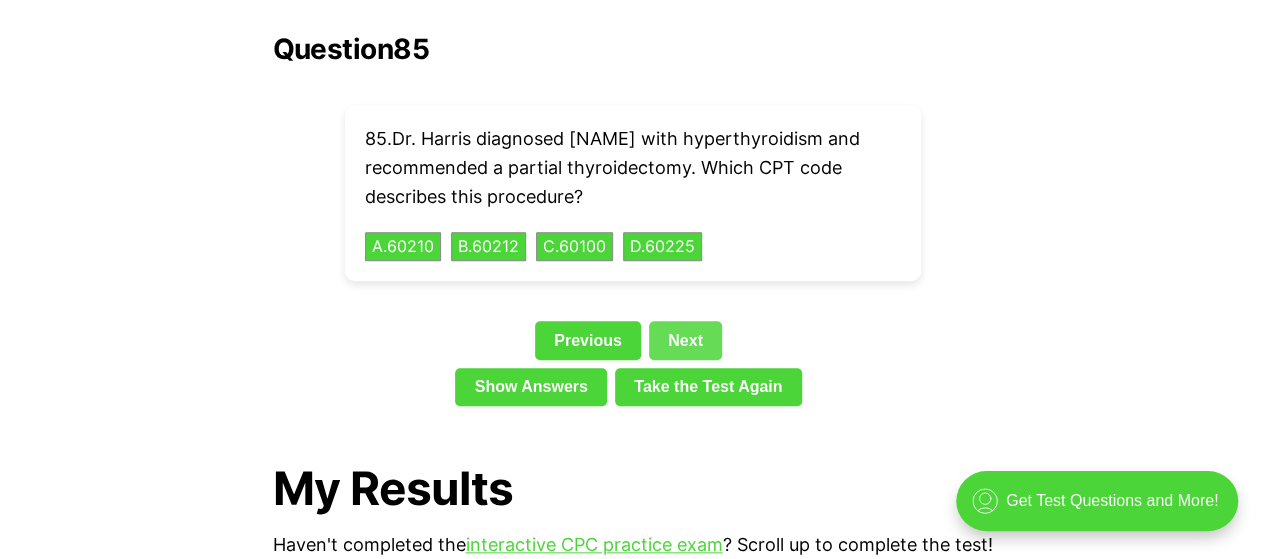 click on "Next" at bounding box center [685, 340] 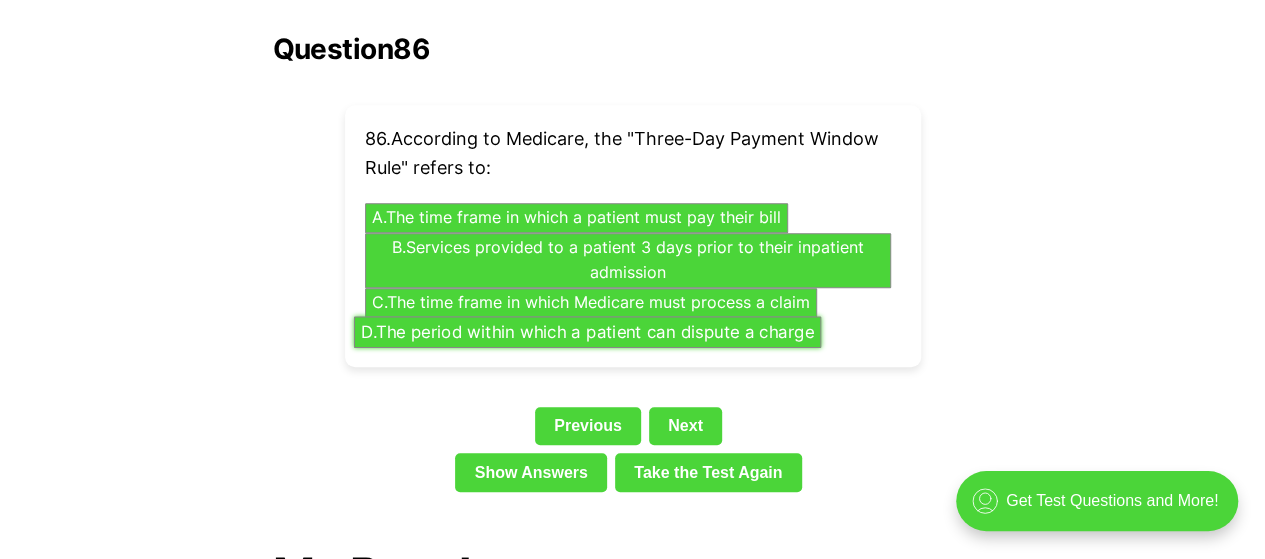 click on "D .  The period within which a patient can dispute a charge" at bounding box center [586, 332] 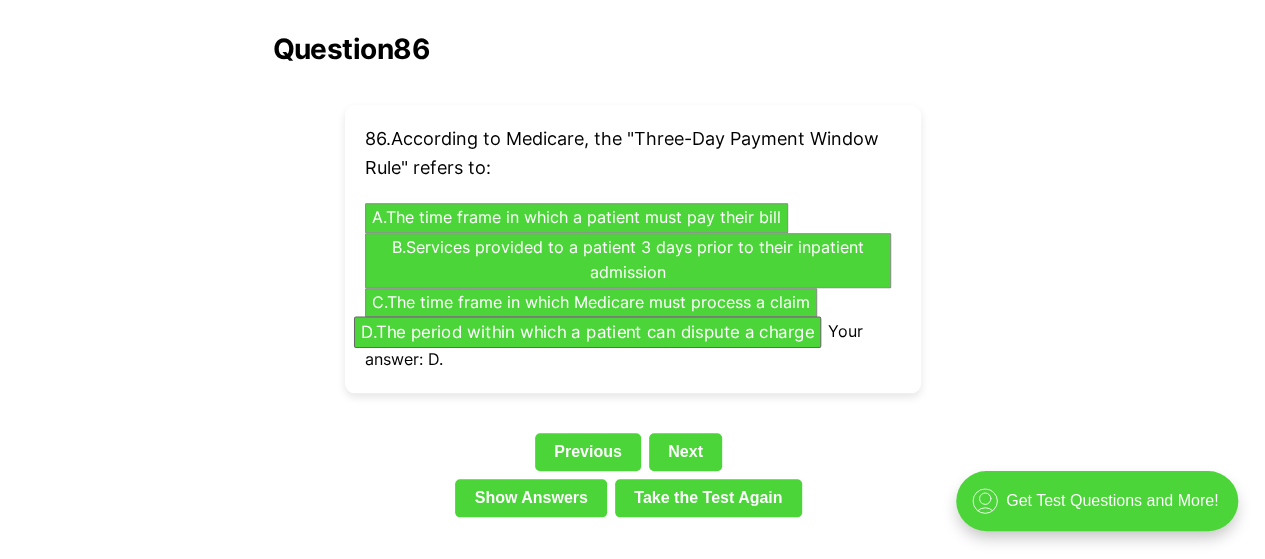click on "Question  86 86 .  According to Medicare, the "Three-Day Payment Window Rule" refers to: A .  The time frame in which a patient must pay their bill B .  Services provided to a patient 3 days prior to their inpatient admission C .  The time frame in which Medicare must process a claim D .  The period within which a patient can dispute a charge Your answer: D. Previous Next Show Answers Take the Test Again" at bounding box center (633, 279) 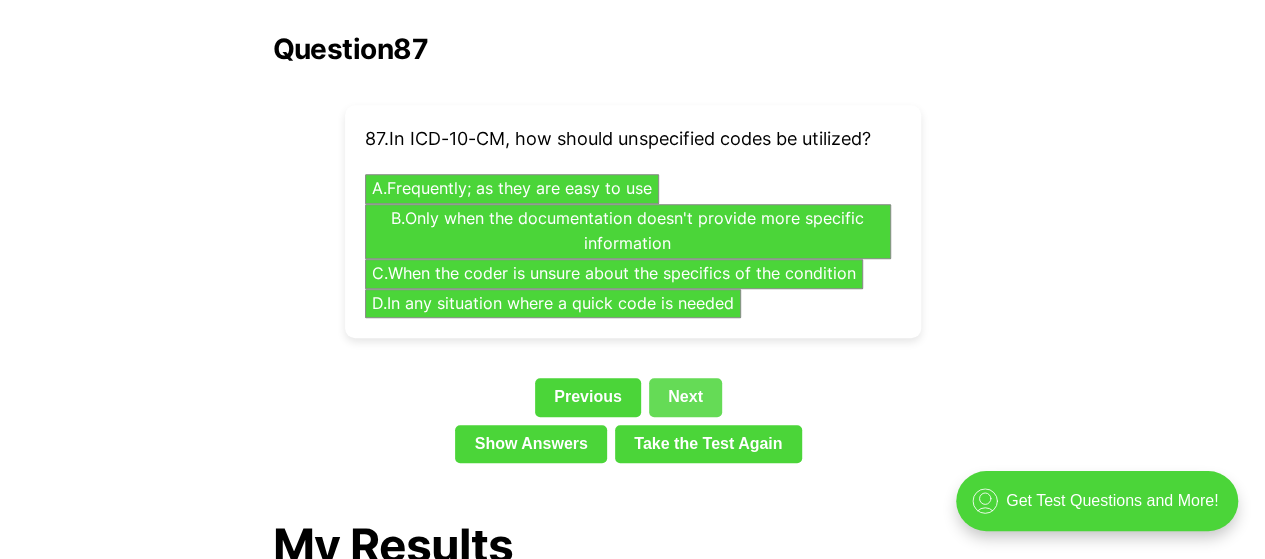 click on "Next" at bounding box center [685, 397] 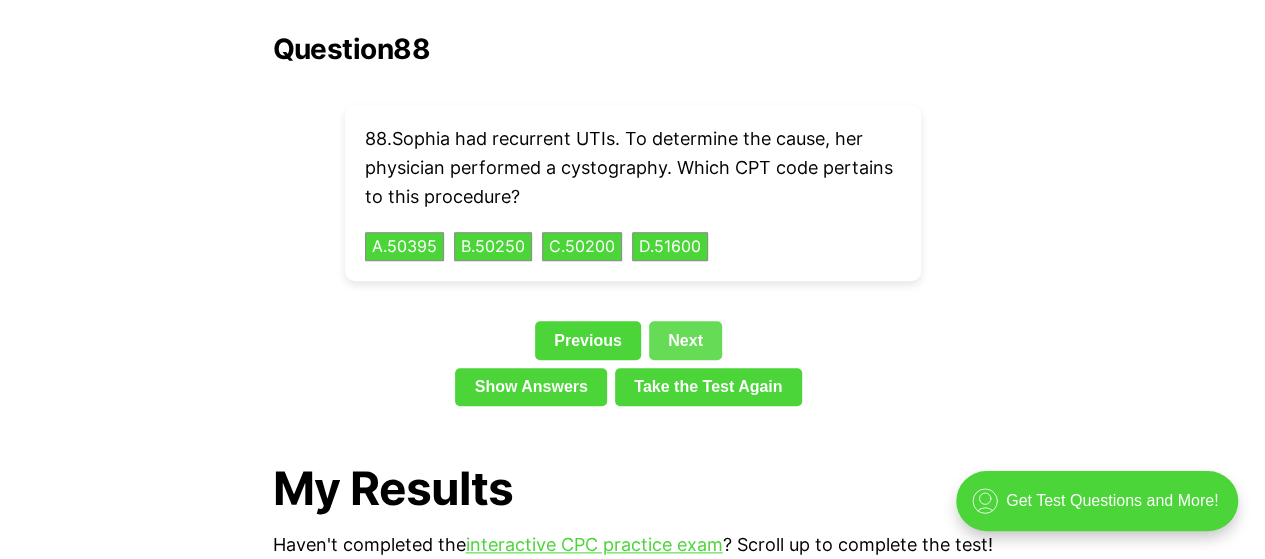 click on "Next" at bounding box center [685, 340] 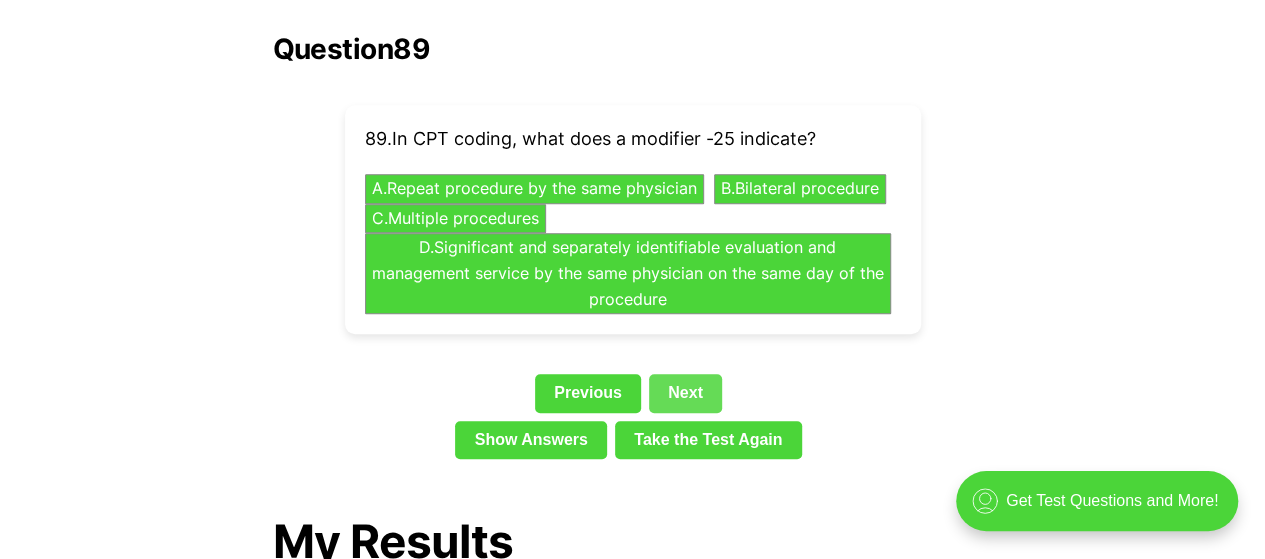 click on "Next" at bounding box center (685, 393) 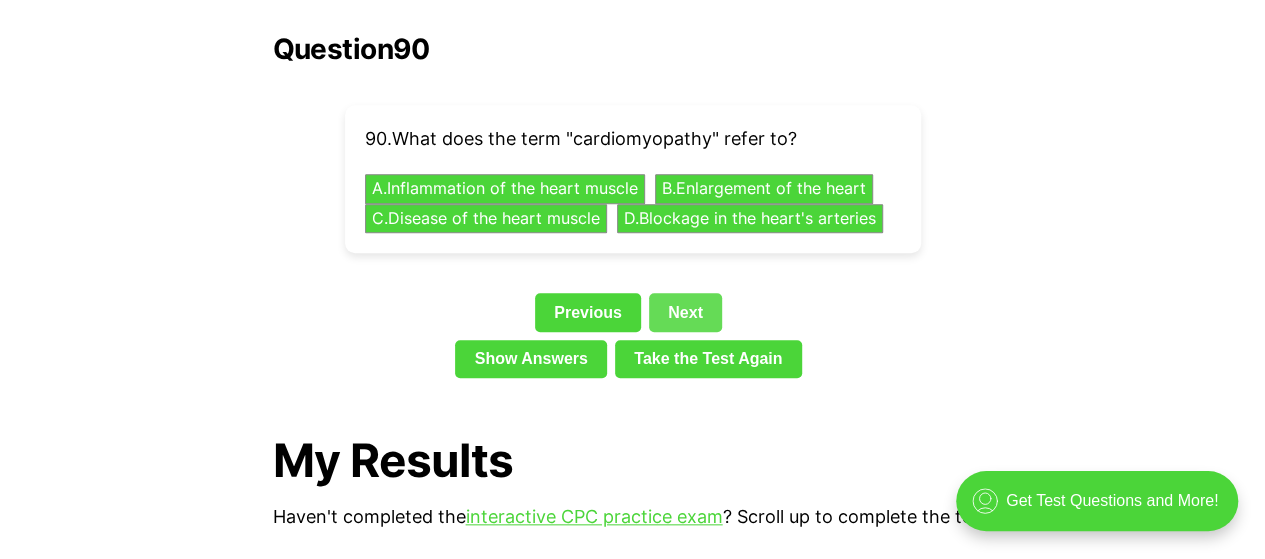 click on "Next" at bounding box center (685, 312) 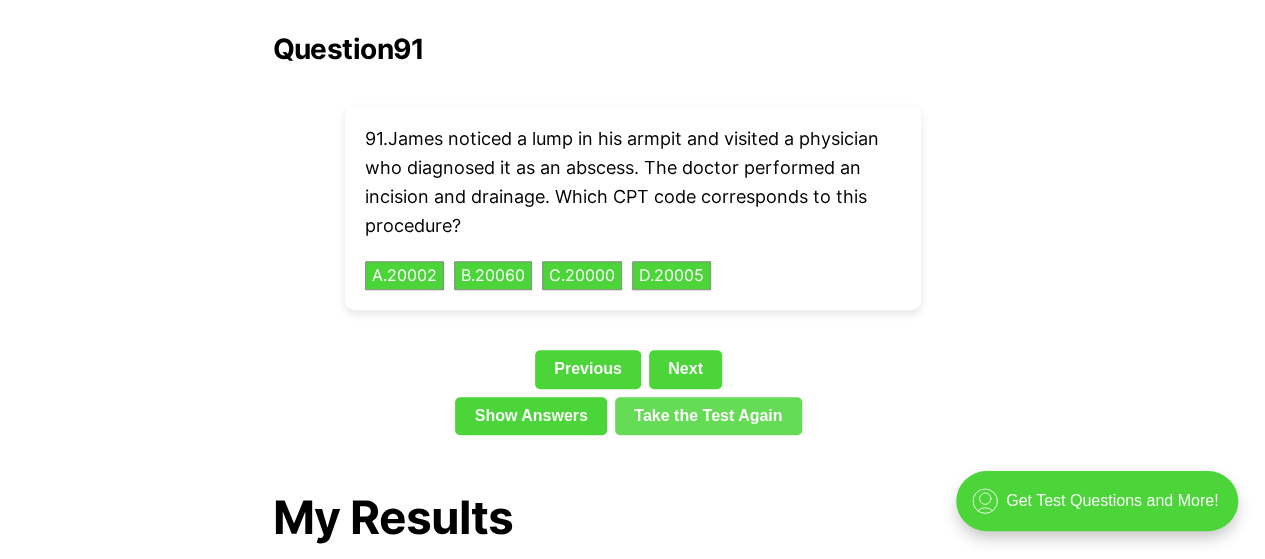 click on "Next" at bounding box center (685, 369) 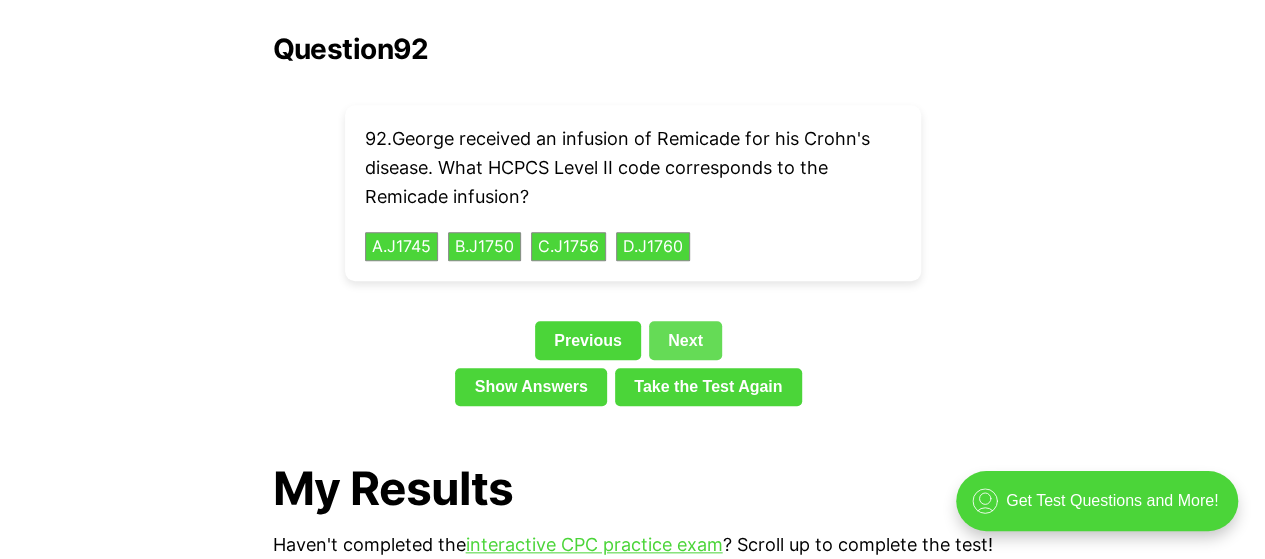 click on "Next" at bounding box center [685, 340] 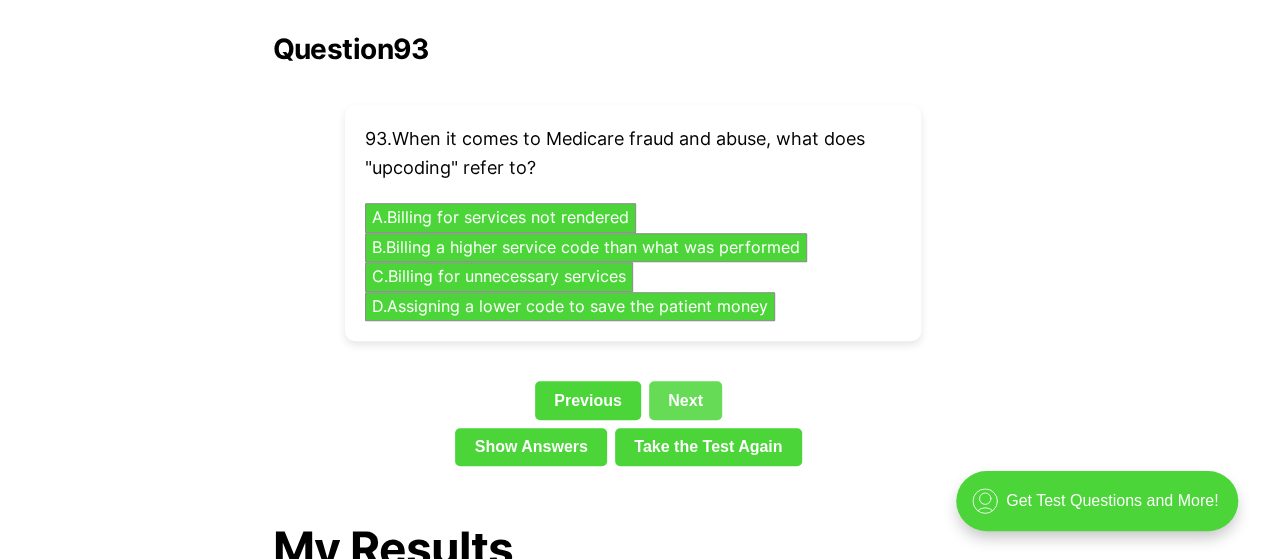 click on "Next" at bounding box center [685, 400] 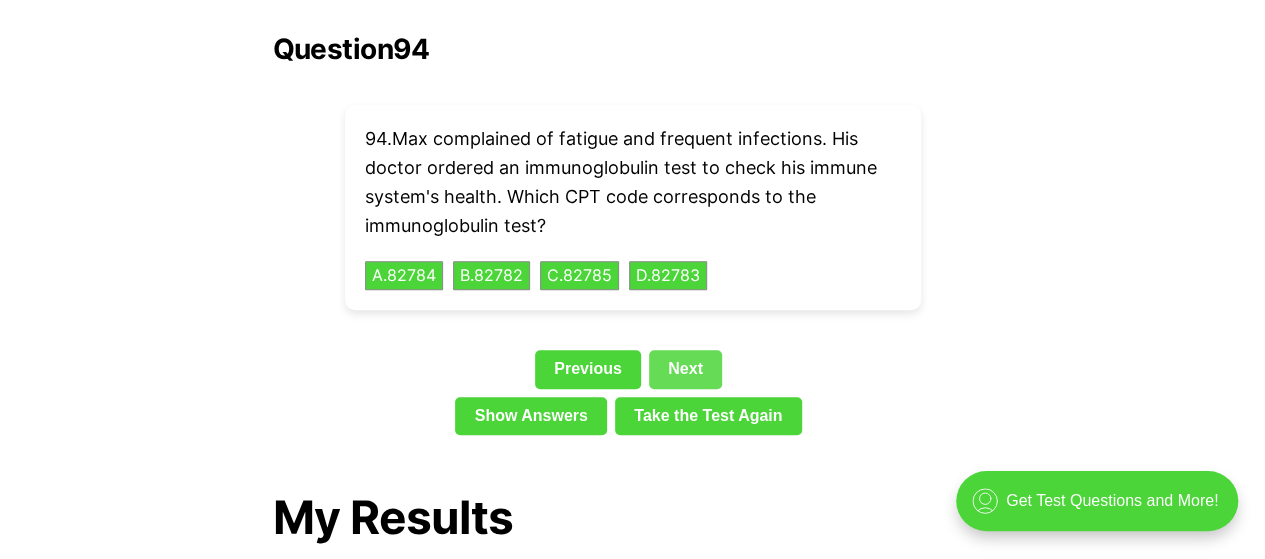 click on "Next" at bounding box center [685, 369] 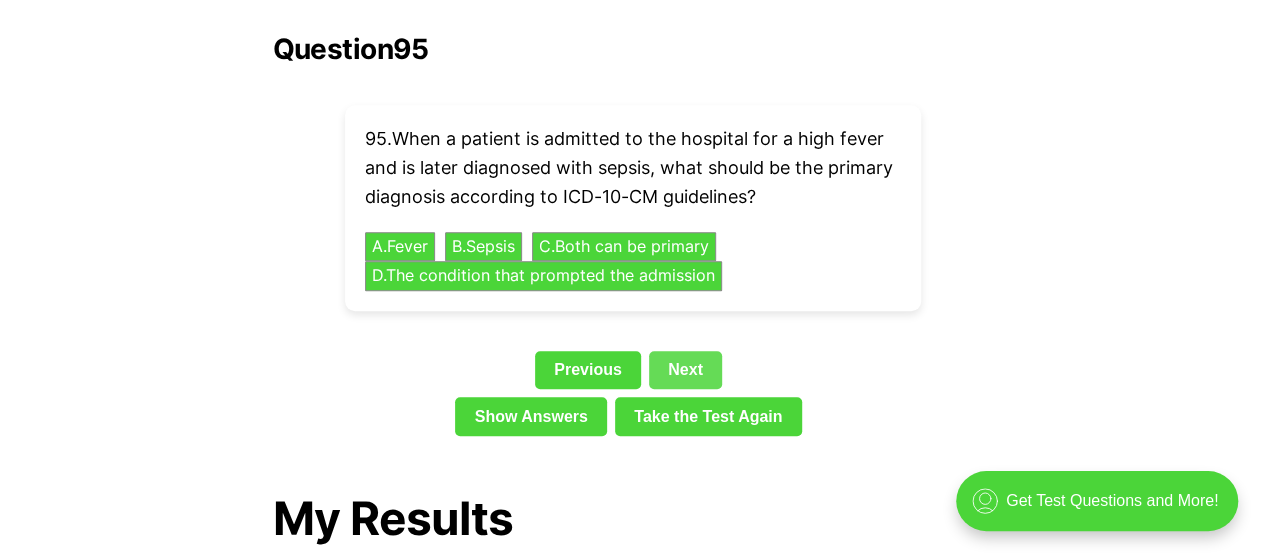 click on "Next" at bounding box center (685, 370) 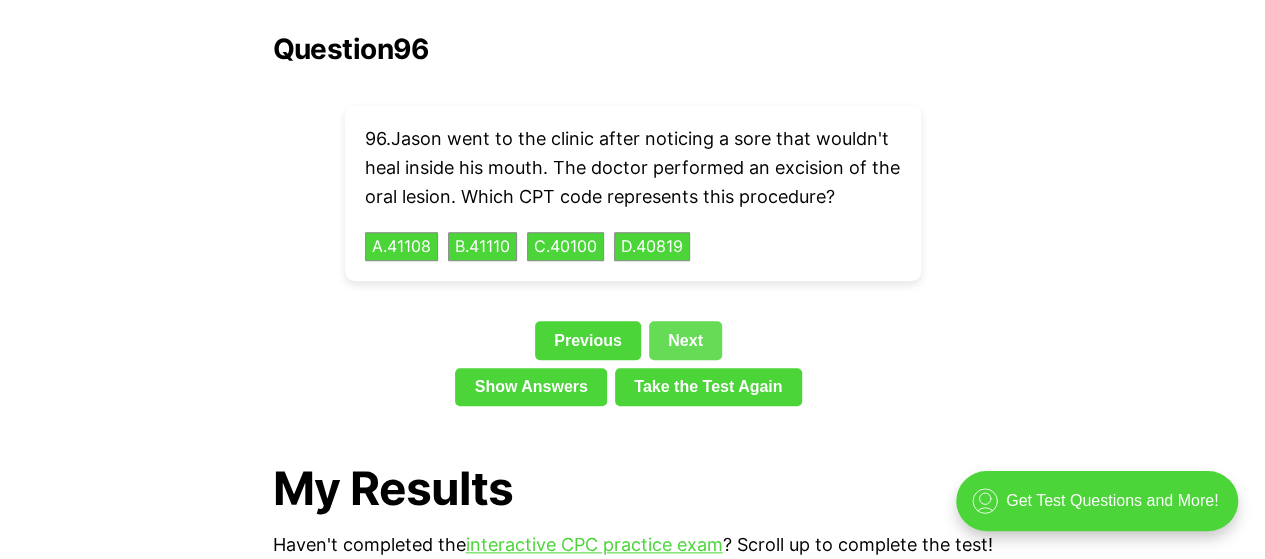 click on "Next" at bounding box center [685, 340] 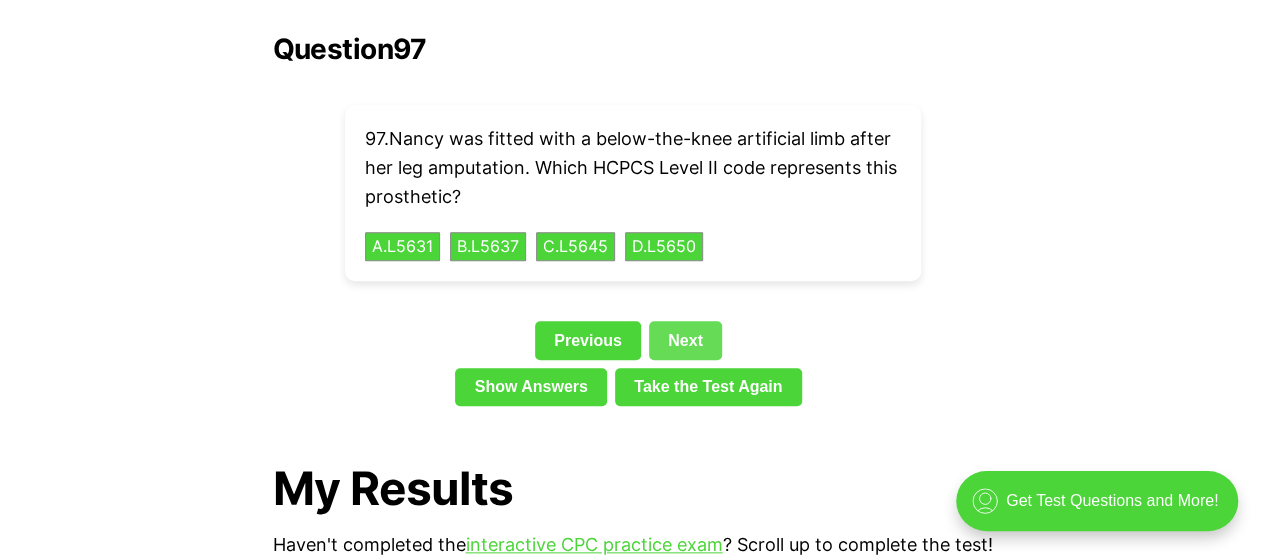 click on "Next" at bounding box center (685, 340) 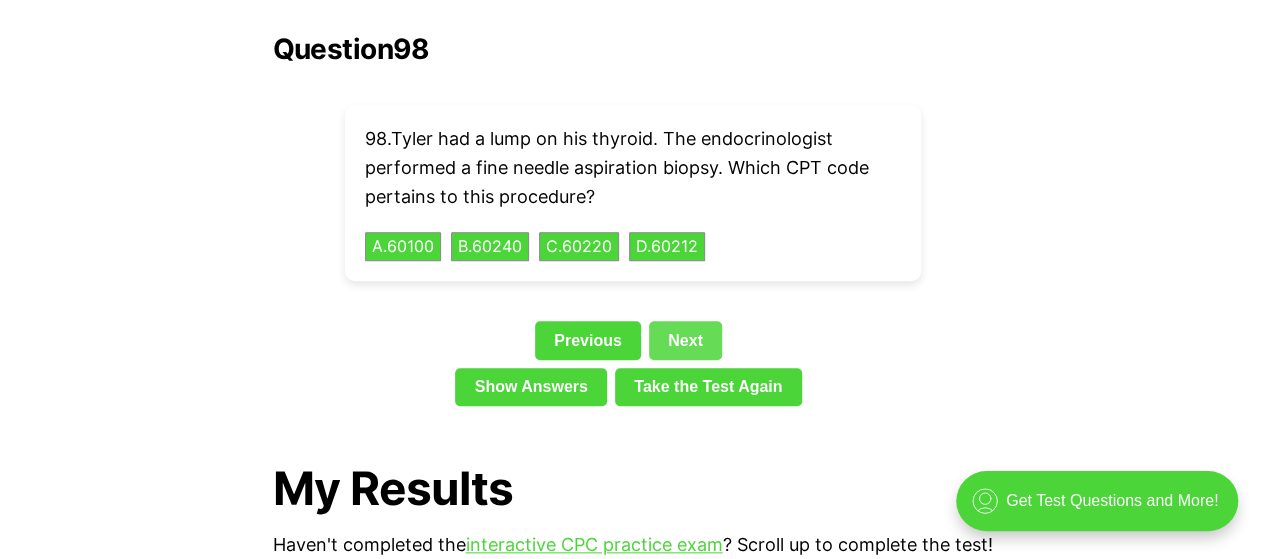 click on "Next" at bounding box center [685, 340] 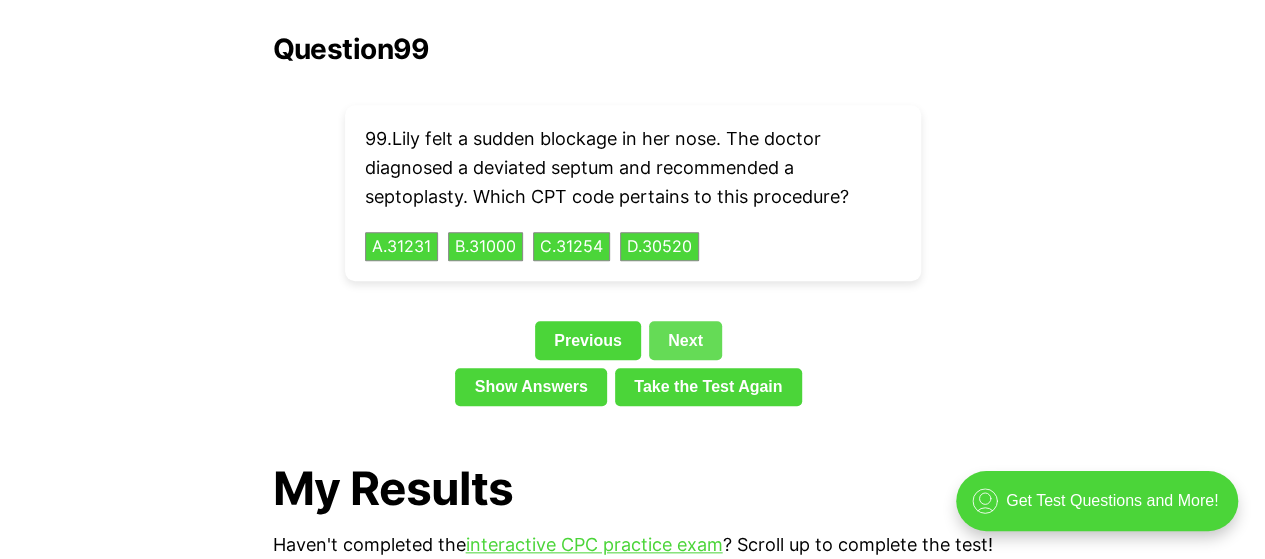 click on "Next" at bounding box center (685, 340) 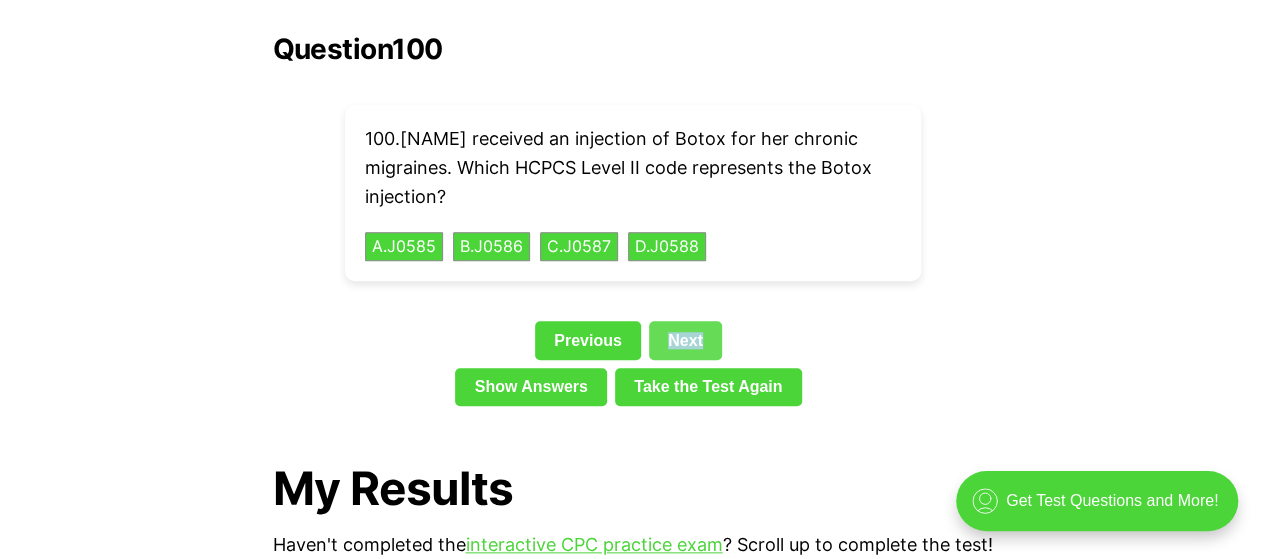 click on "Next" at bounding box center [685, 340] 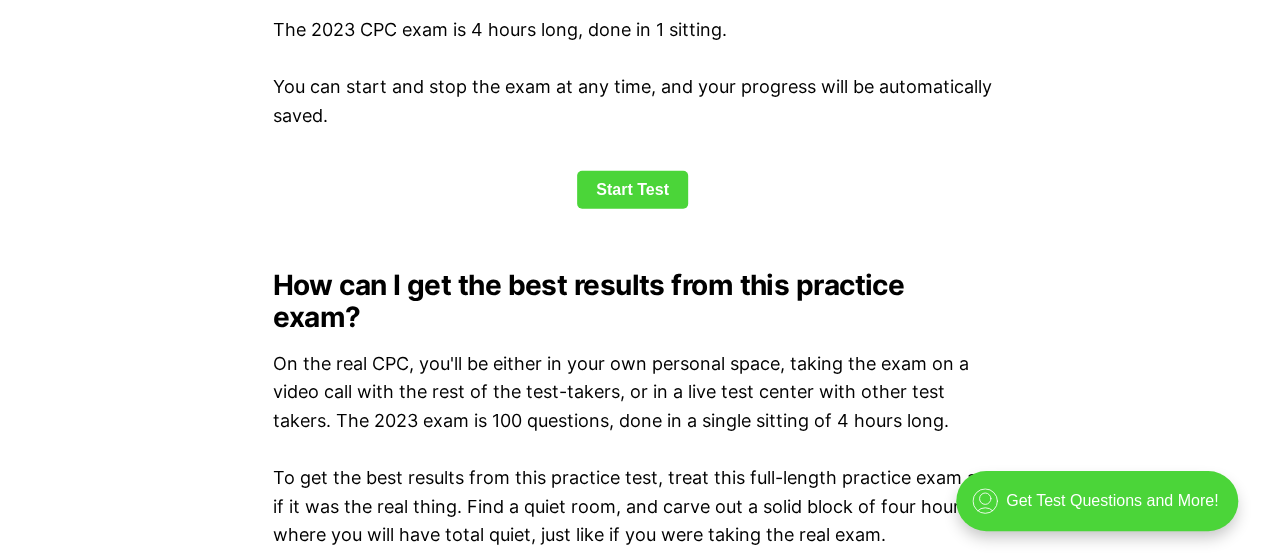 scroll, scrollTop: 2300, scrollLeft: 0, axis: vertical 